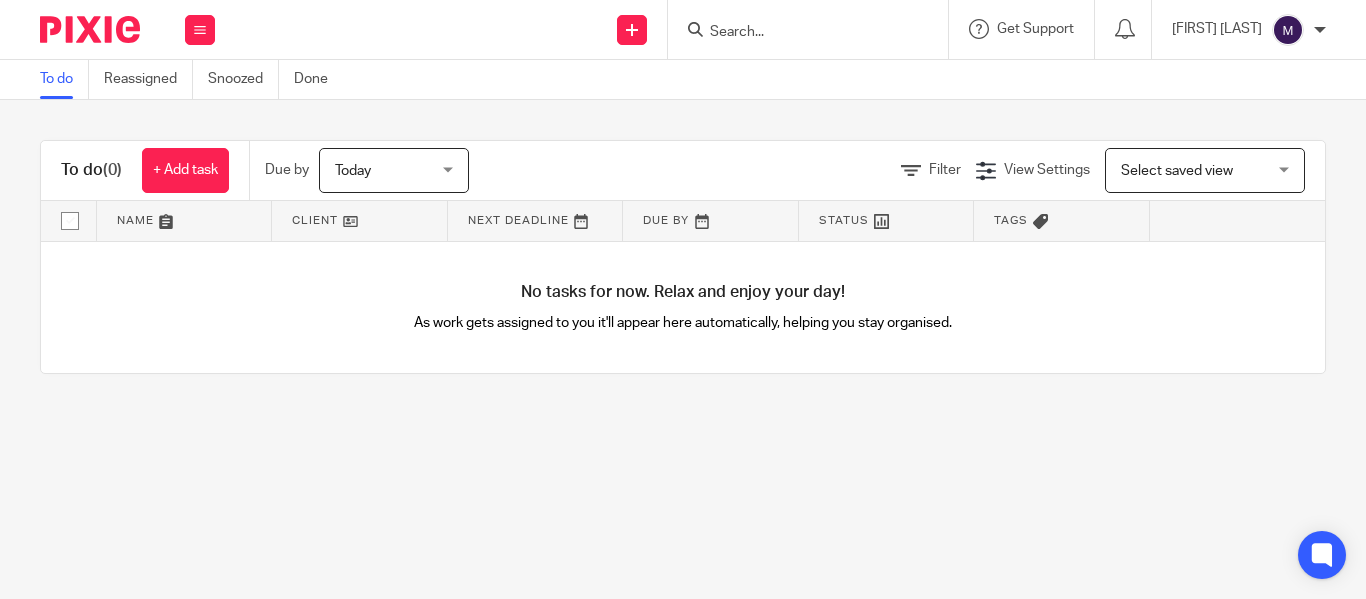 scroll, scrollTop: 0, scrollLeft: 0, axis: both 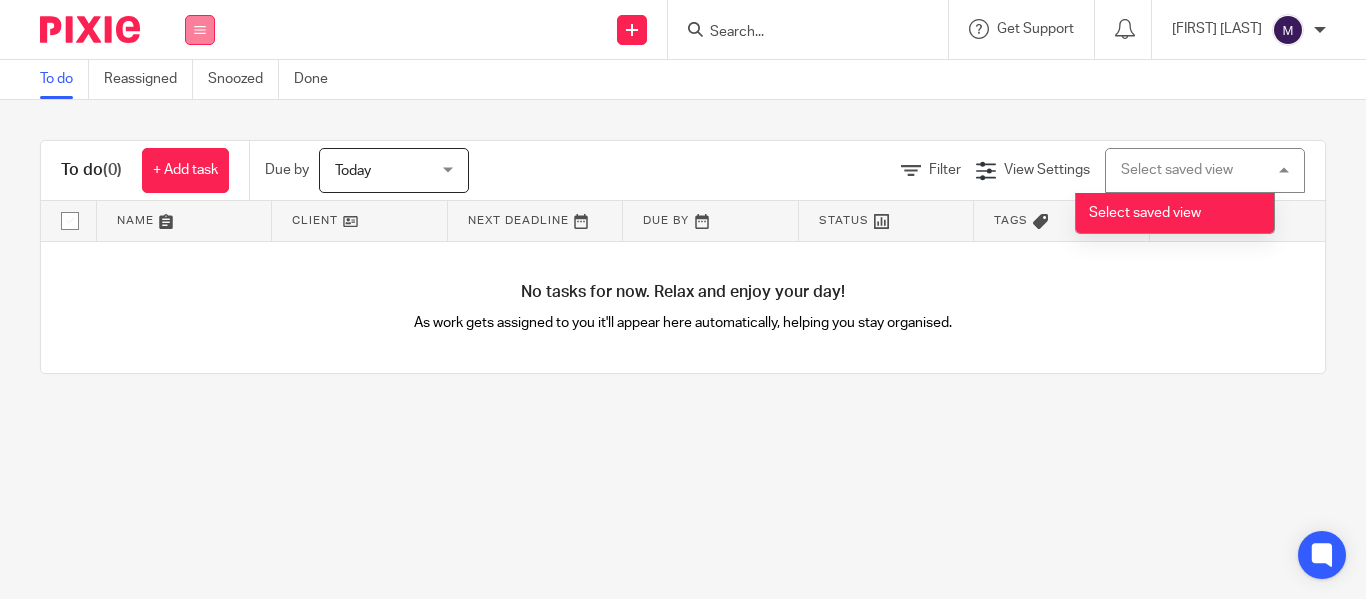 click at bounding box center [200, 30] 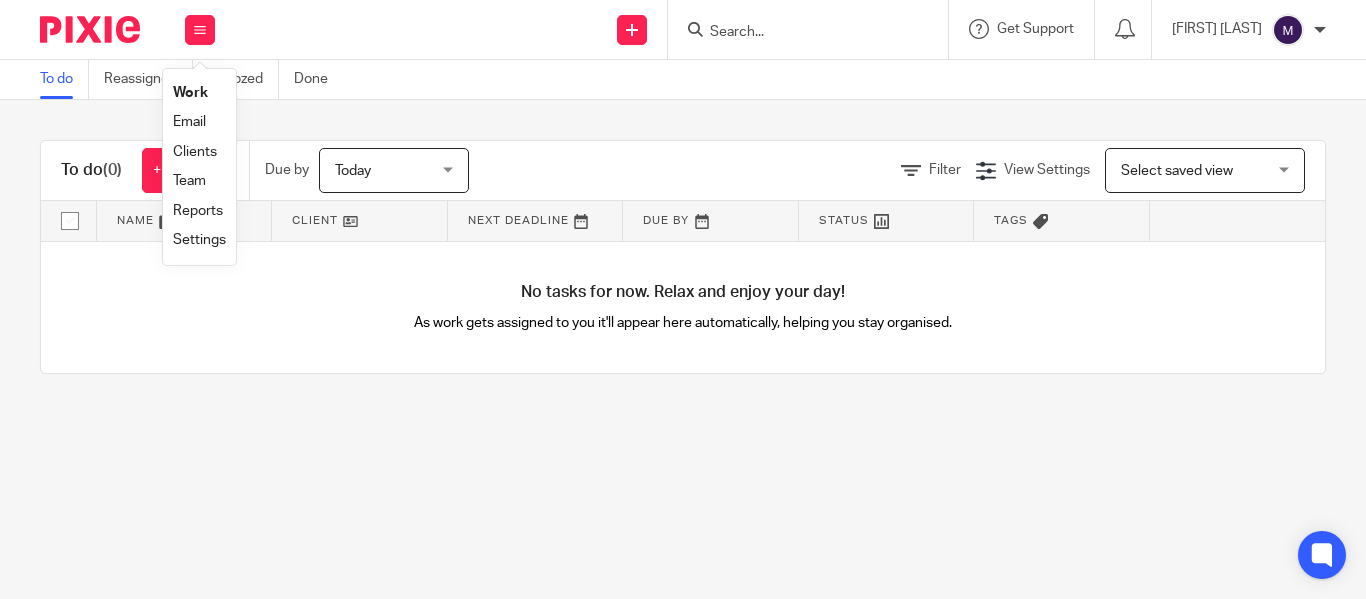 click on "Clients" at bounding box center (195, 152) 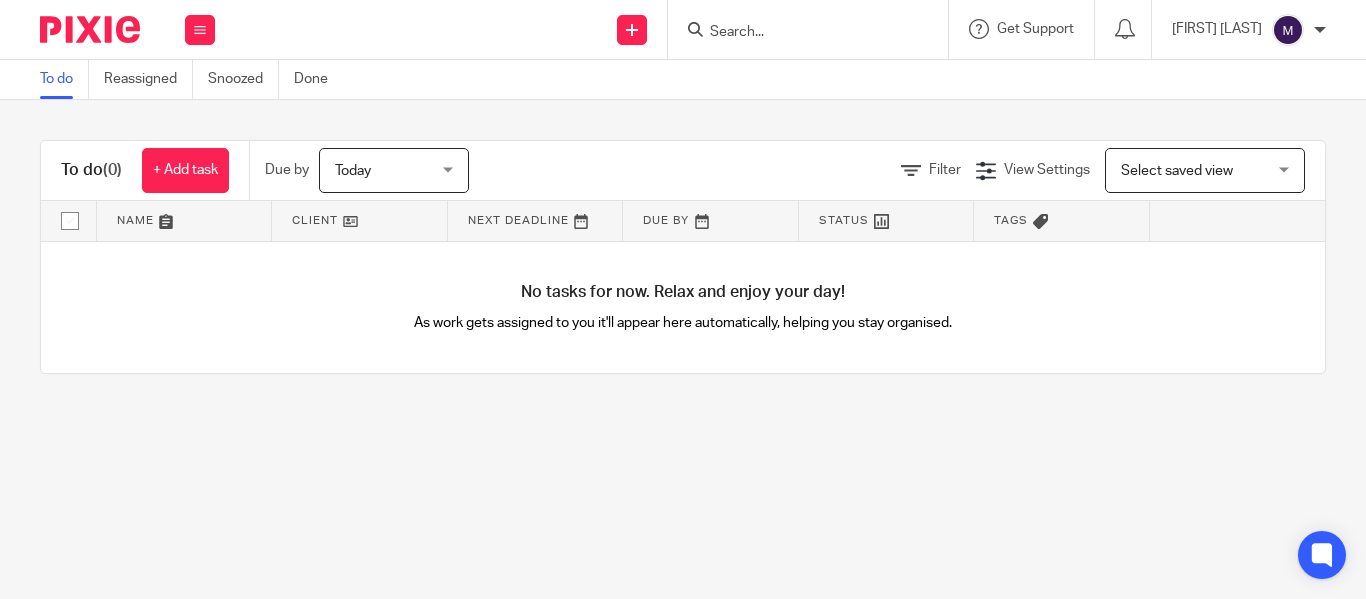 click on "Select saved view" at bounding box center (1177, 171) 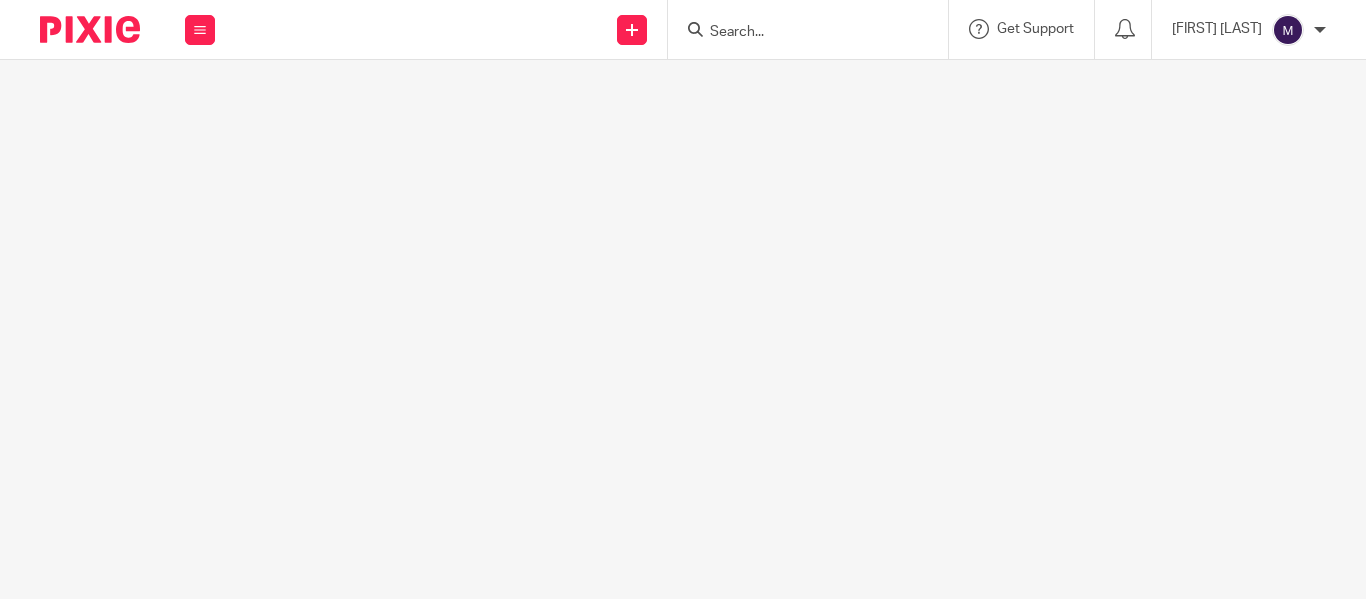 scroll, scrollTop: 0, scrollLeft: 0, axis: both 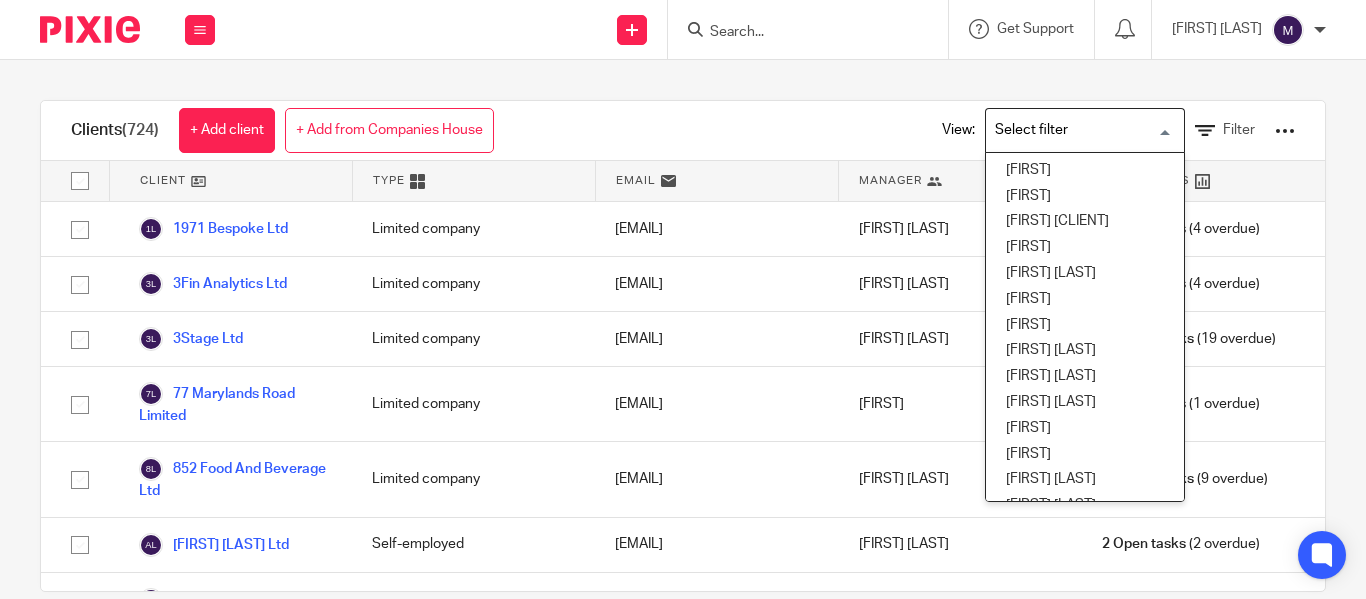 click at bounding box center [1080, 130] 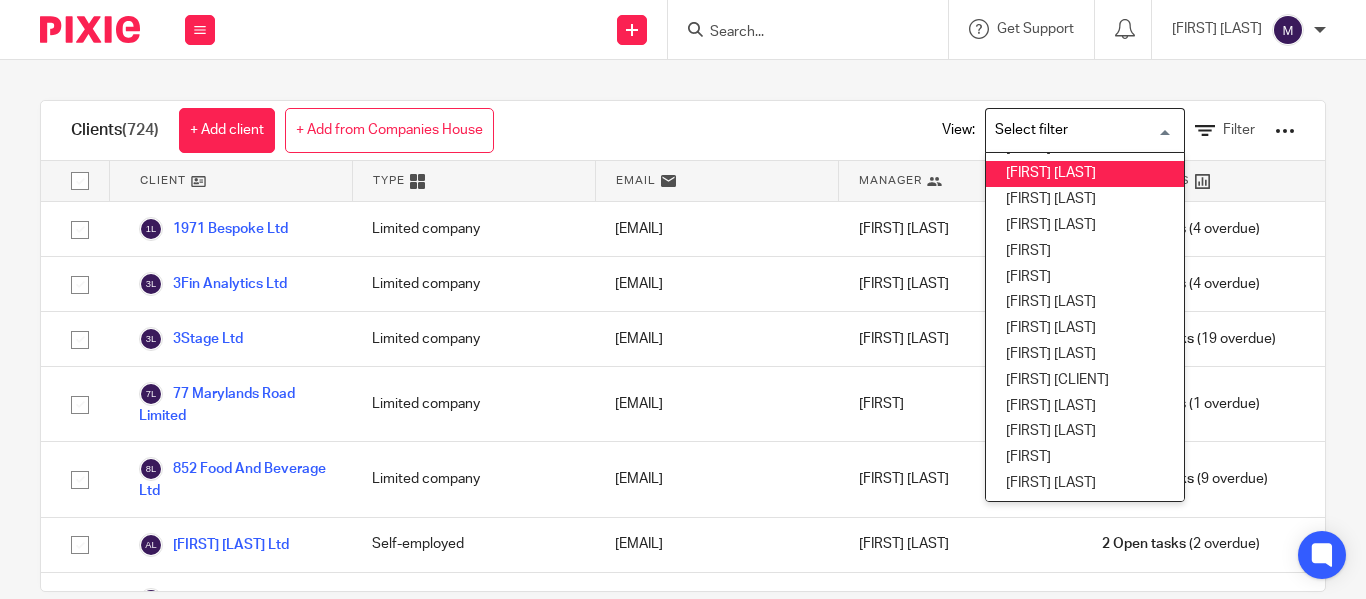 scroll, scrollTop: 200, scrollLeft: 0, axis: vertical 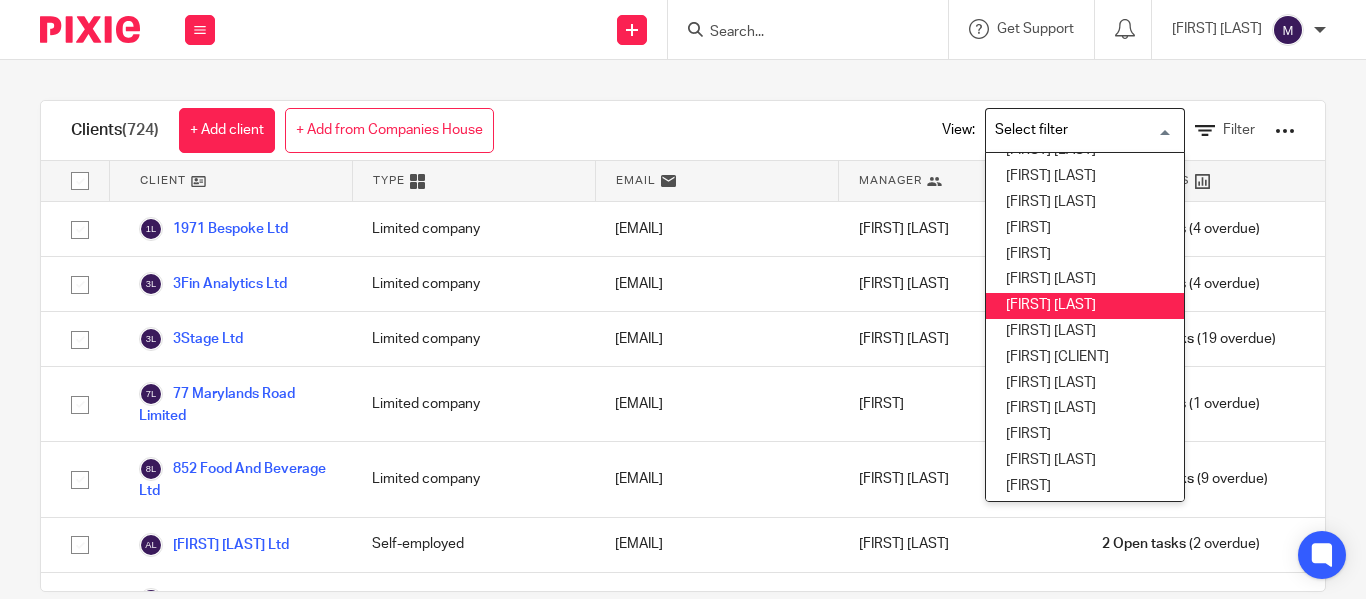 click on "Hely Patel" at bounding box center [1085, 306] 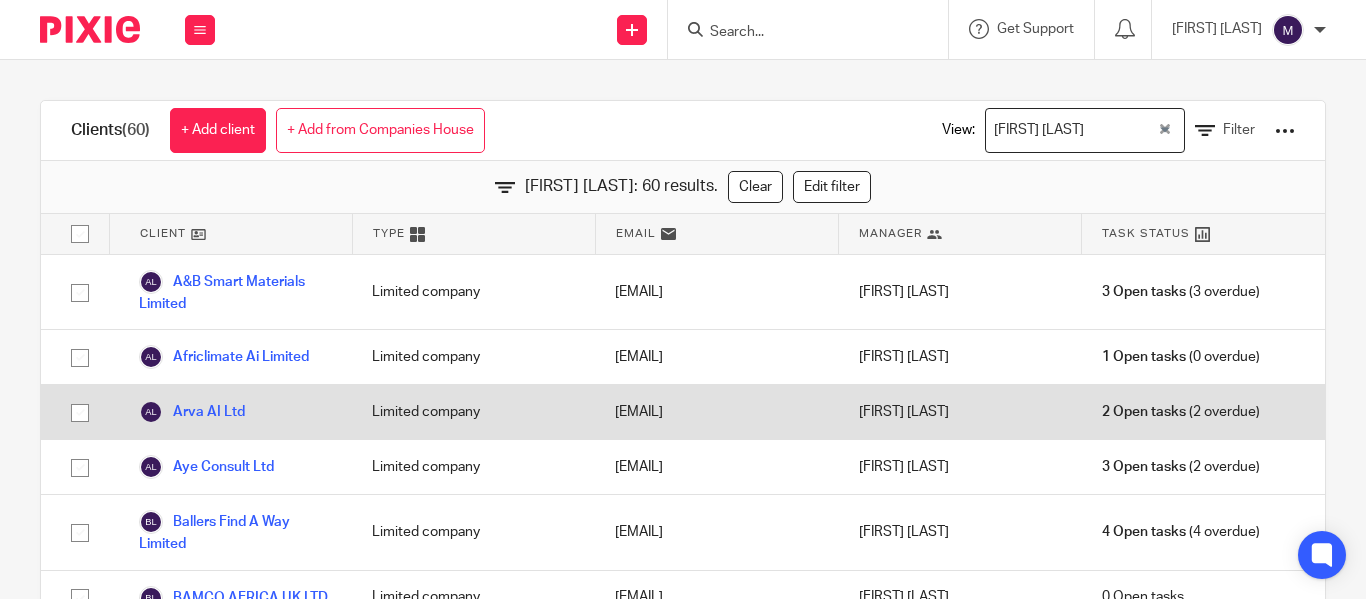 scroll, scrollTop: 86, scrollLeft: 0, axis: vertical 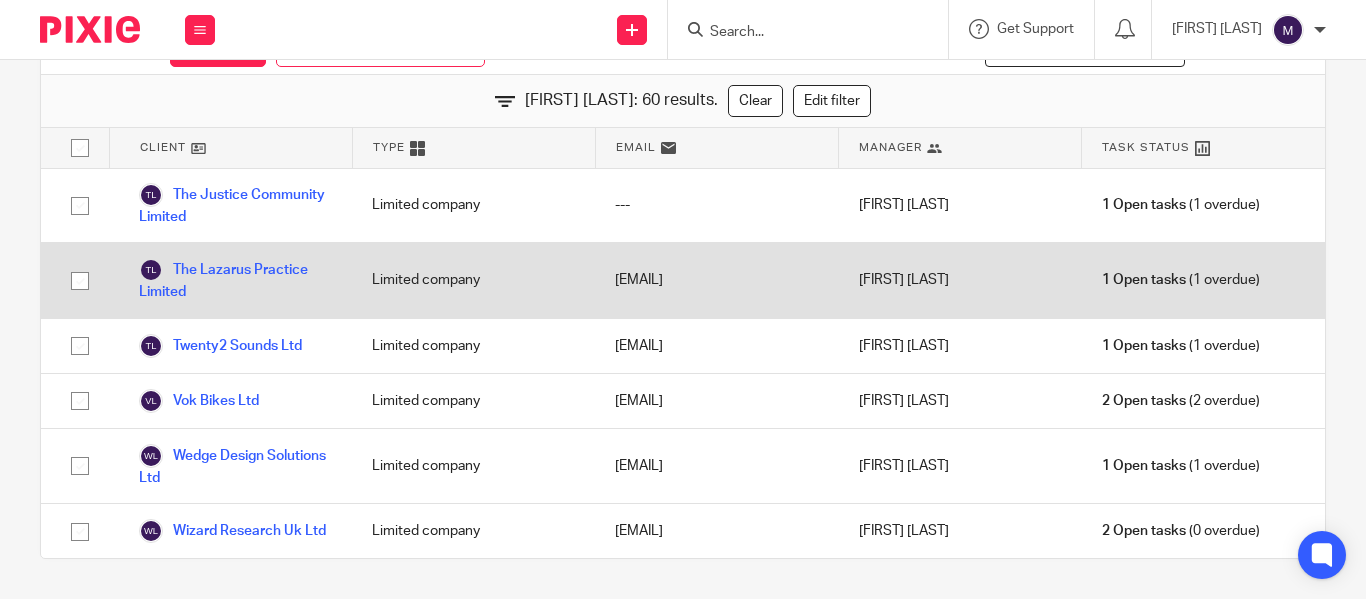 drag, startPoint x: 250, startPoint y: 509, endPoint x: 379, endPoint y: 263, distance: 277.77148 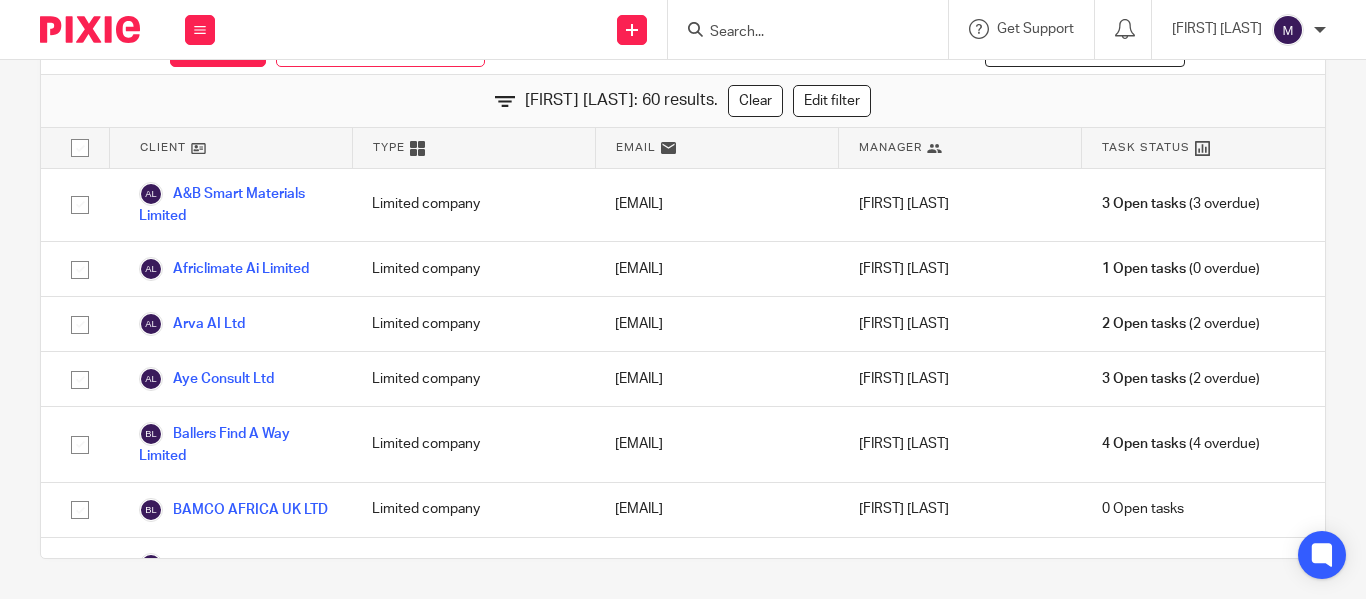 scroll, scrollTop: 0, scrollLeft: 0, axis: both 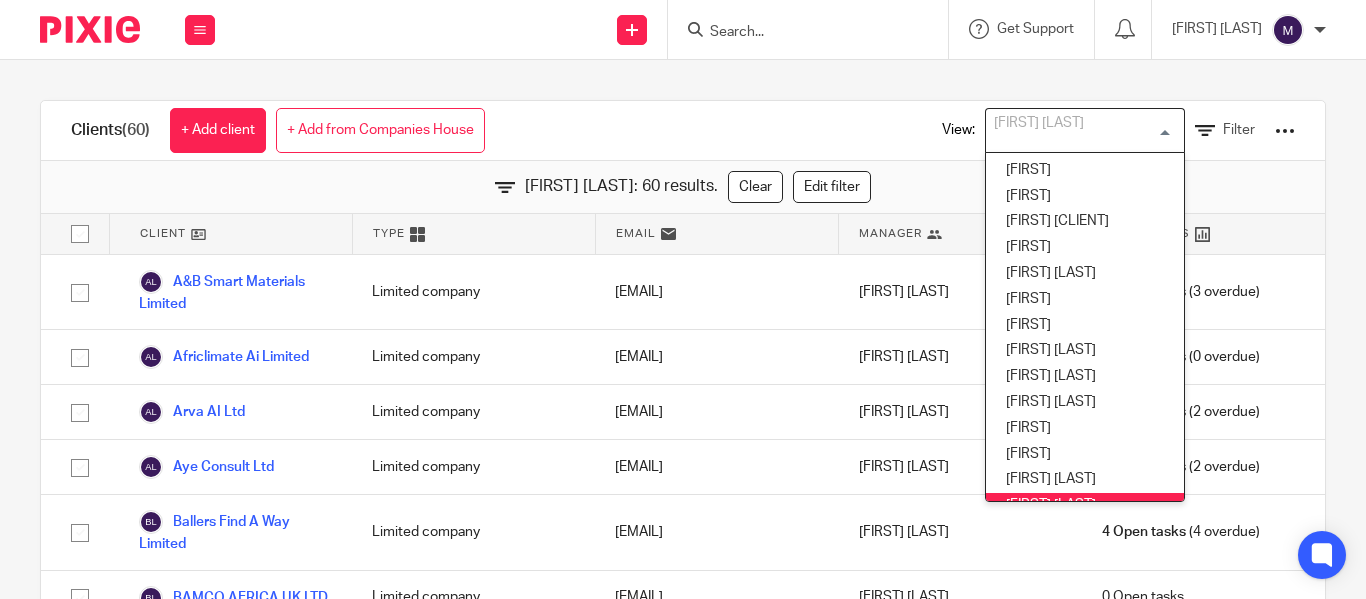 click at bounding box center [1080, 130] 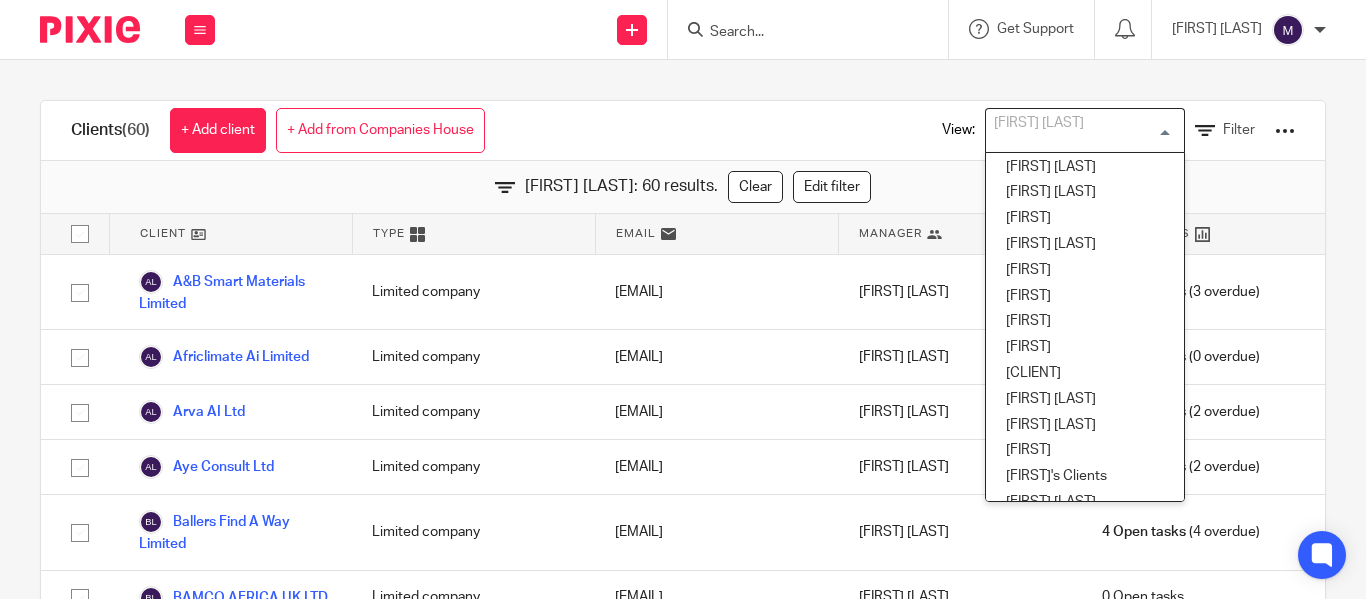 scroll, scrollTop: 516, scrollLeft: 0, axis: vertical 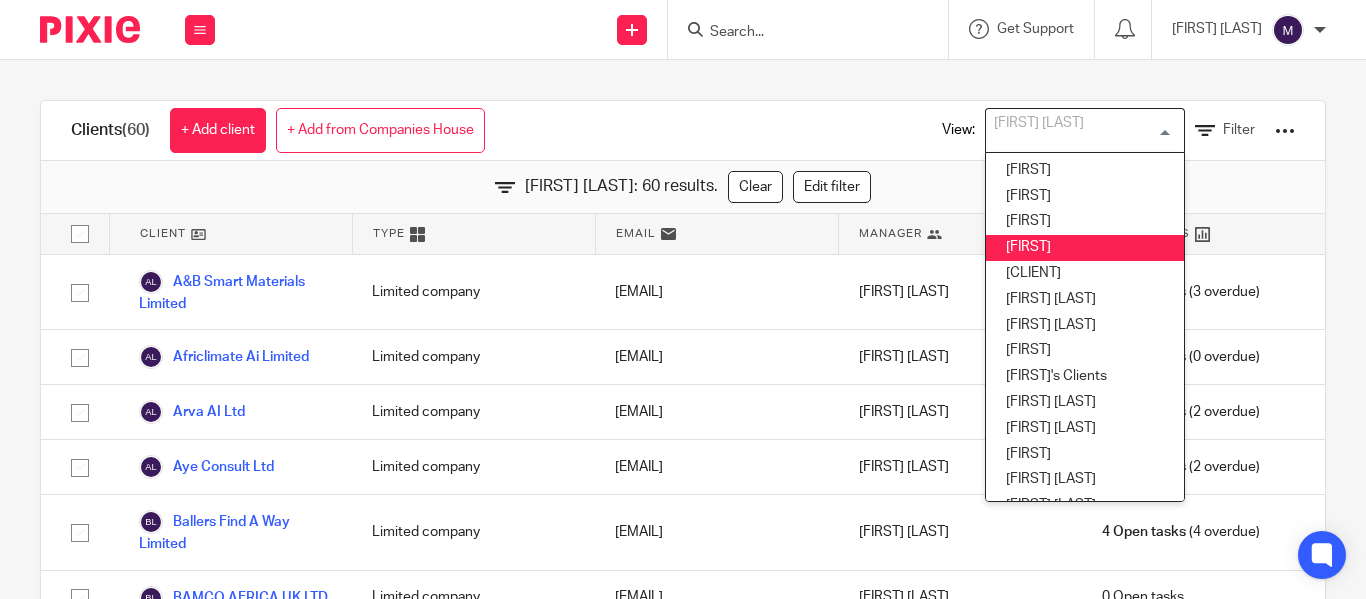 click on "Mithun" at bounding box center (1085, 248) 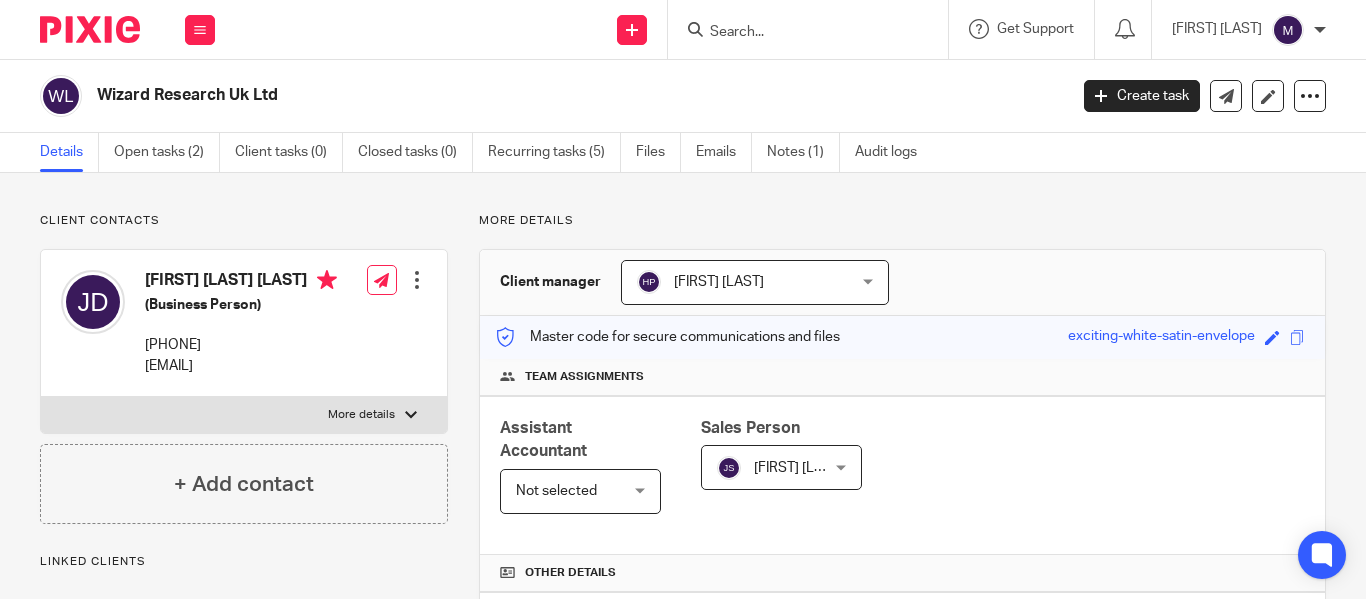 scroll, scrollTop: 0, scrollLeft: 0, axis: both 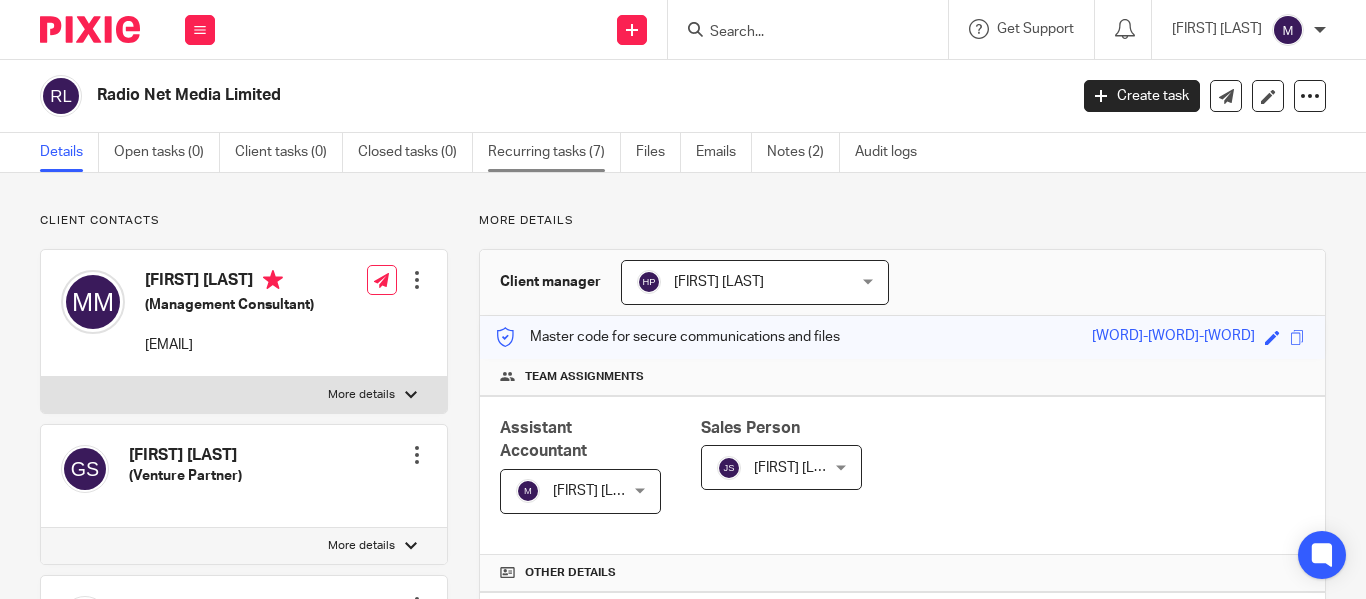 click on "Recurring tasks (7)" at bounding box center (554, 152) 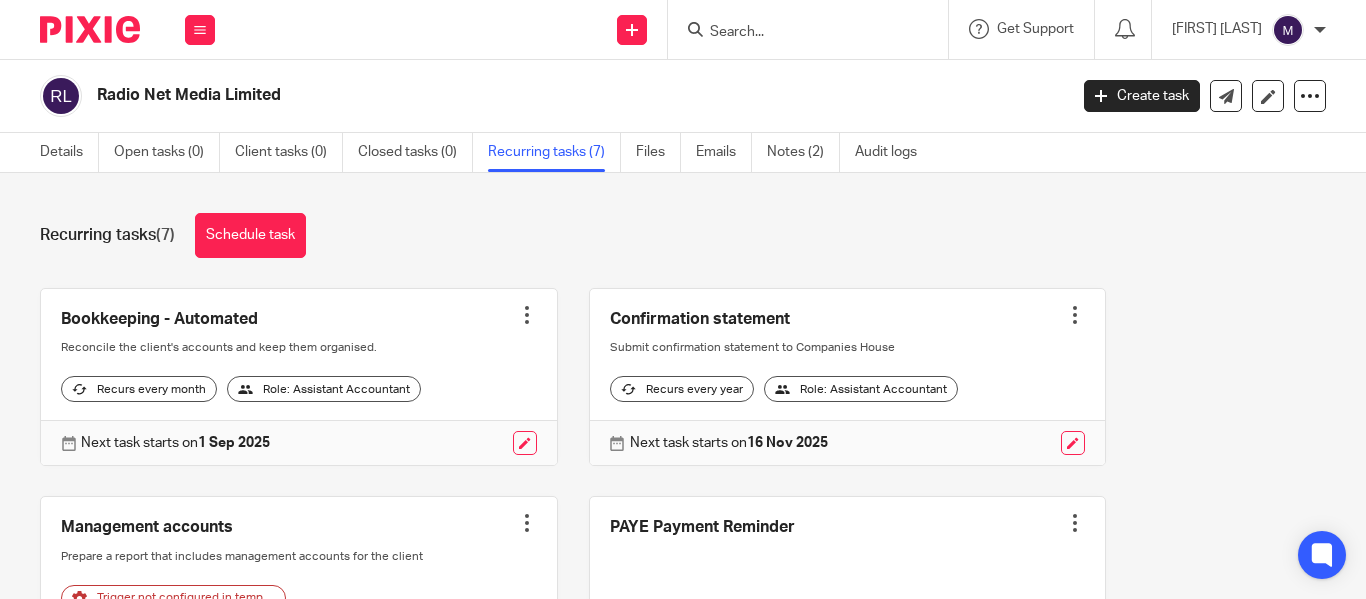 scroll, scrollTop: 0, scrollLeft: 0, axis: both 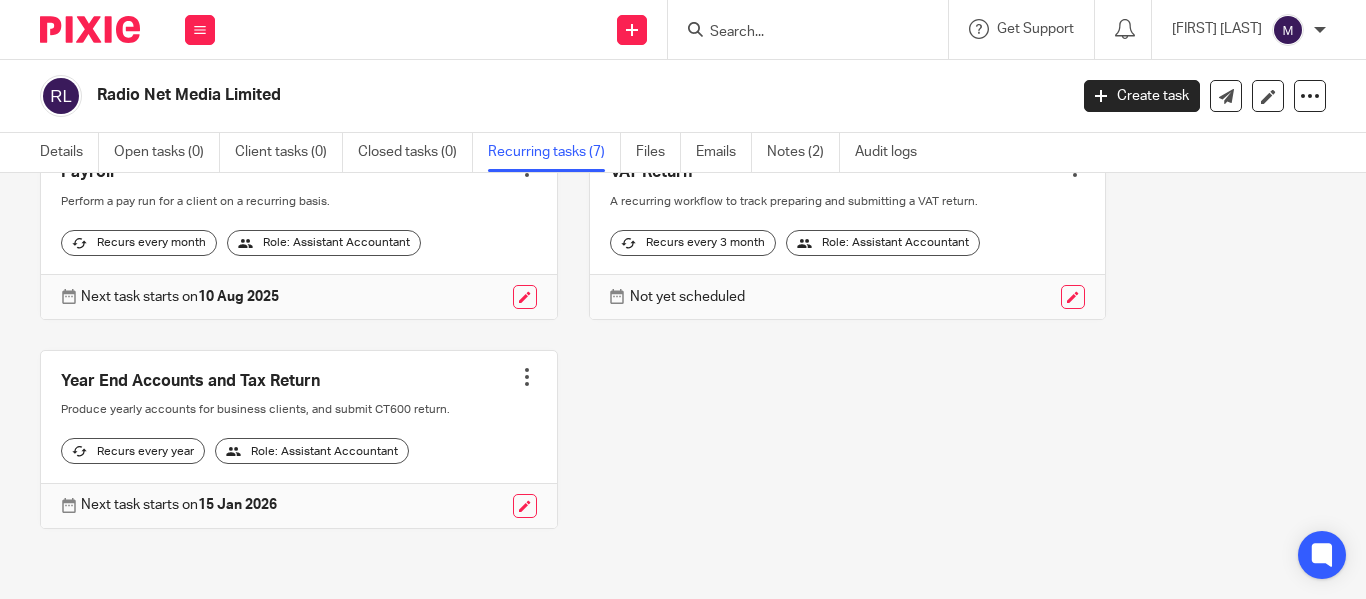 click on "Bookkeeping - Automated
Create task
Clone template
Recalculate schedule
Cancel schedule
Reconcile the client's accounts and keep them organised.
Recurs every month
Role: Assistant Accountant
Next task starts on   1 Sep 2025
Confirmation statement
Create task" at bounding box center (667, 133) 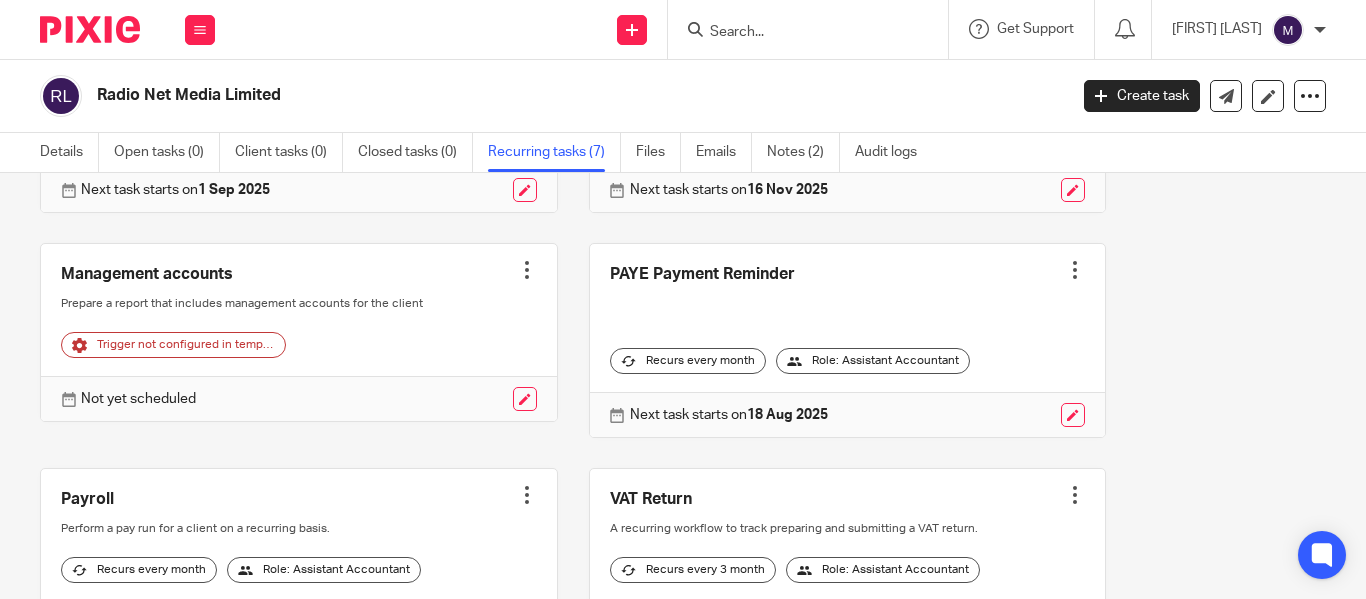 scroll, scrollTop: 428, scrollLeft: 0, axis: vertical 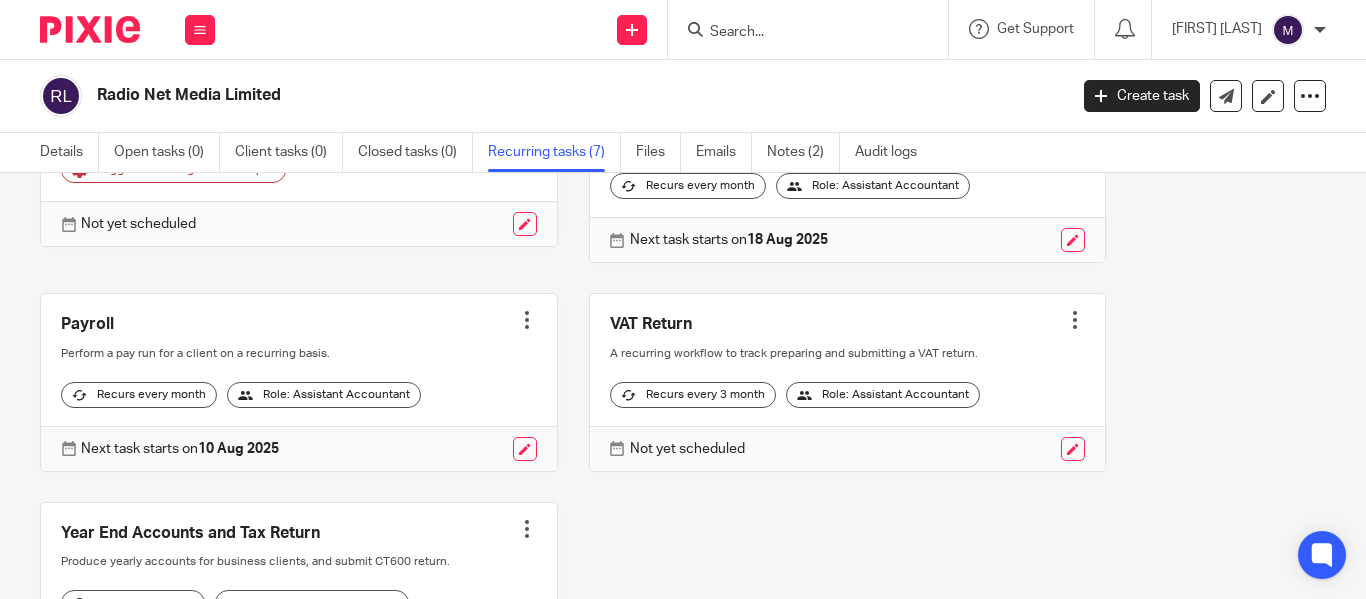 click on "Bookkeeping - Automated
Create task
Clone template
Recalculate schedule
Cancel schedule
Reconcile the client's accounts and keep them organised.
Recurs every month
Role: Assistant Accountant
Next task starts on   1 Sep 2025
Confirmation statement
Create task" at bounding box center (667, 285) 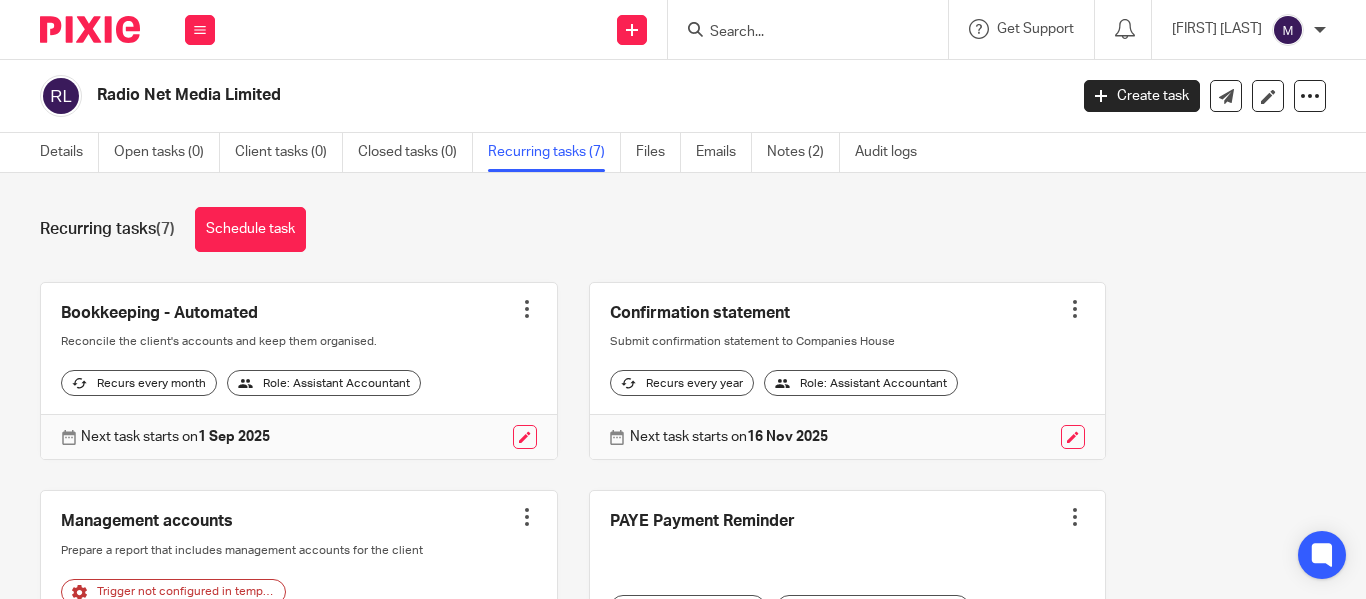 scroll, scrollTop: 0, scrollLeft: 0, axis: both 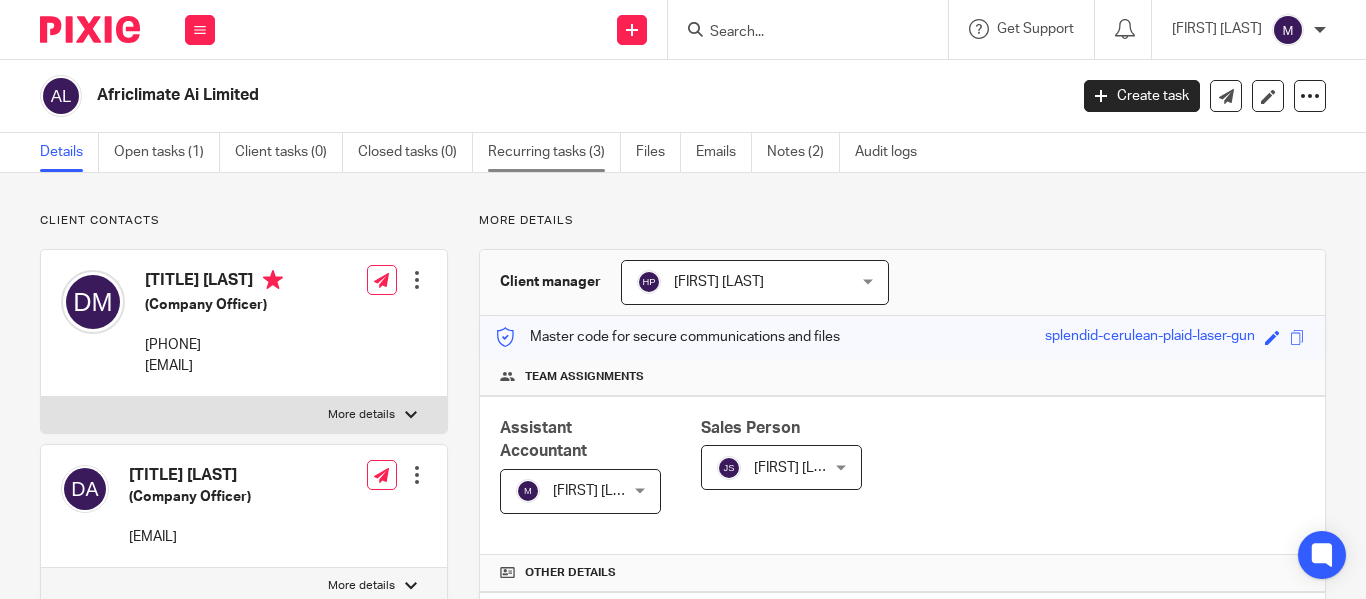 click on "Recurring tasks (3)" at bounding box center (554, 152) 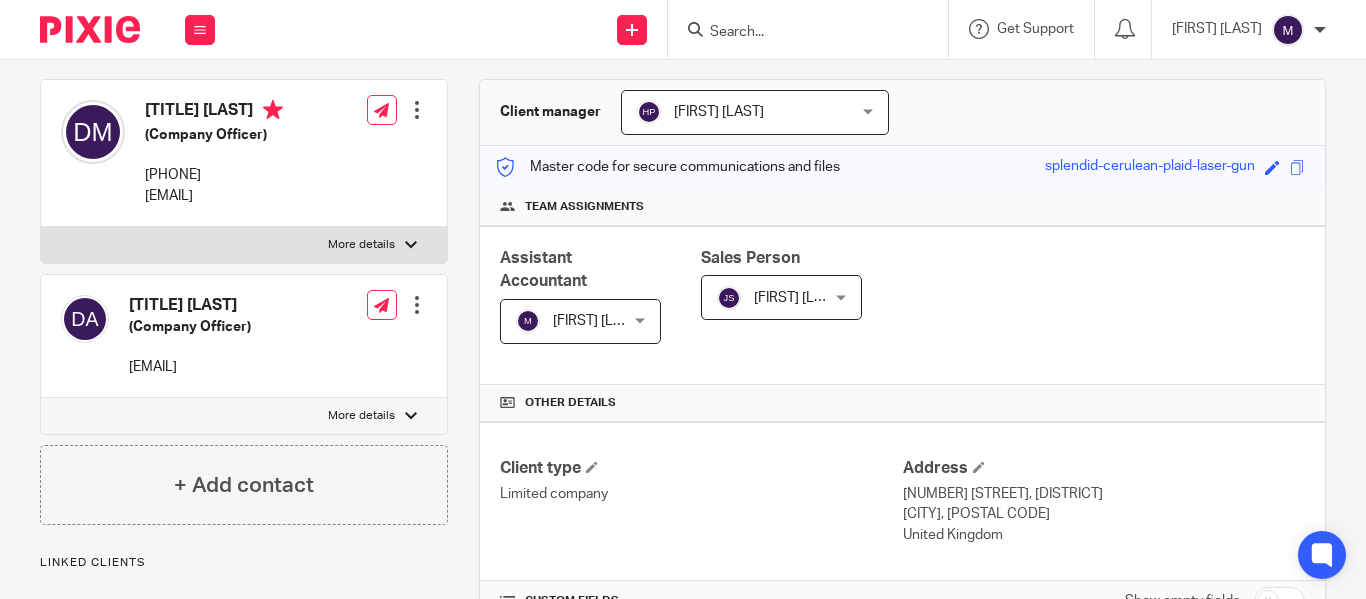 scroll, scrollTop: 14, scrollLeft: 0, axis: vertical 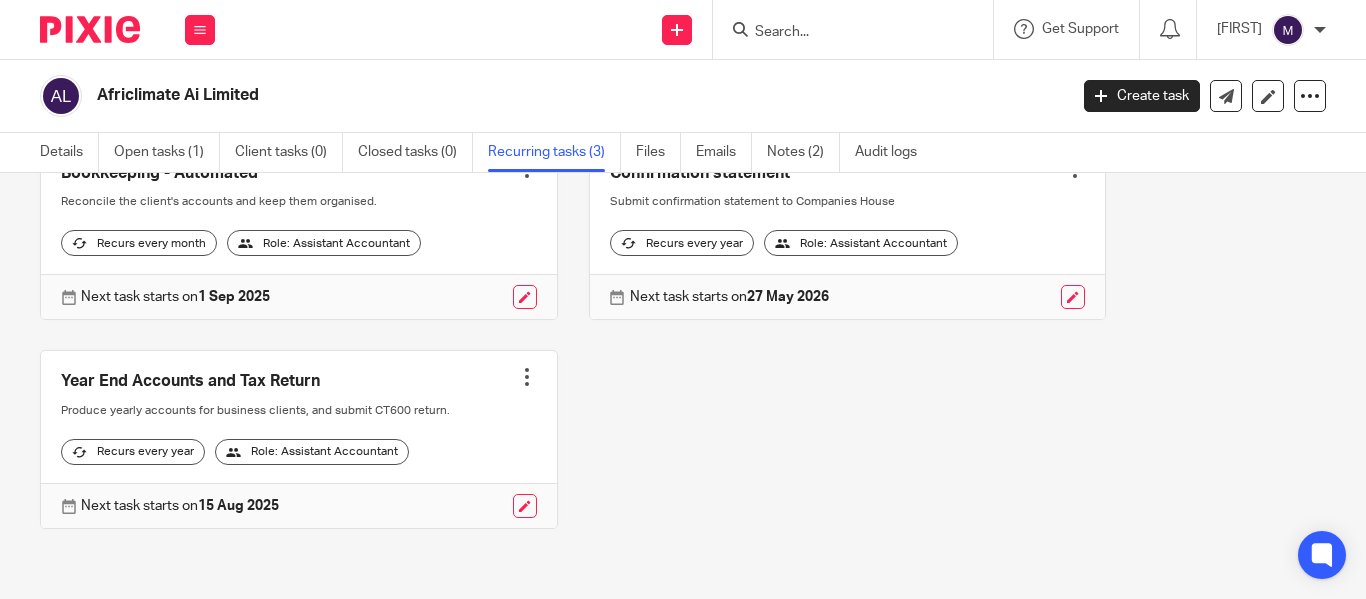 click at bounding box center (299, 439) 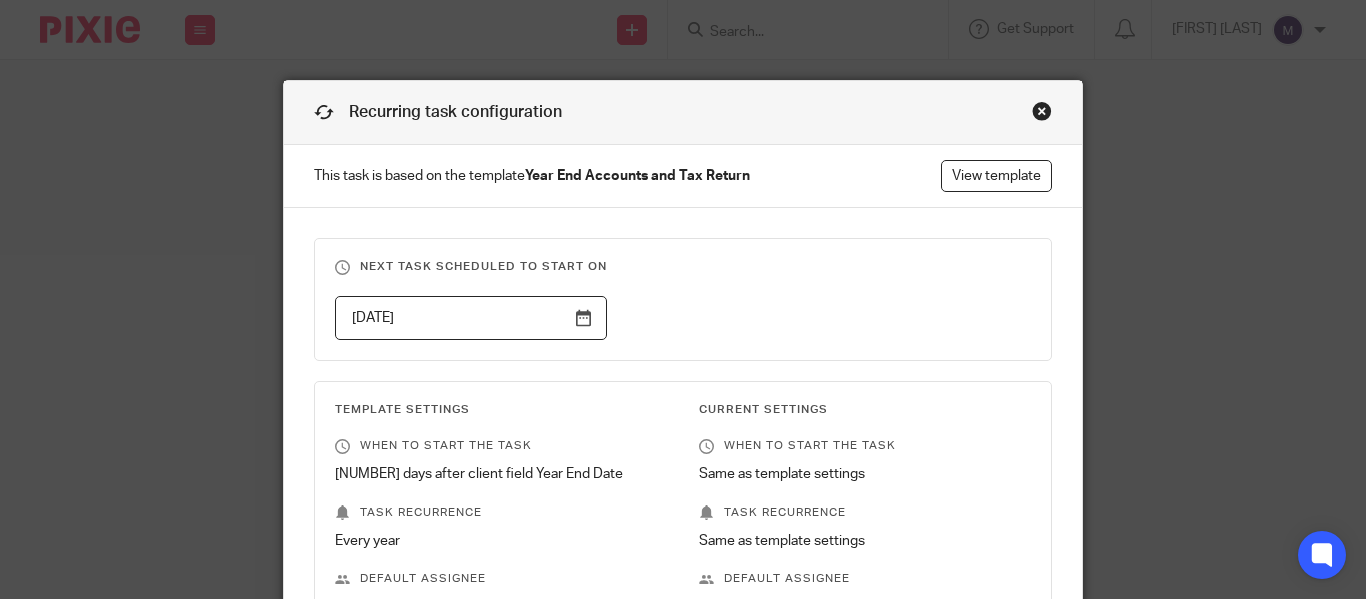 scroll, scrollTop: 0, scrollLeft: 0, axis: both 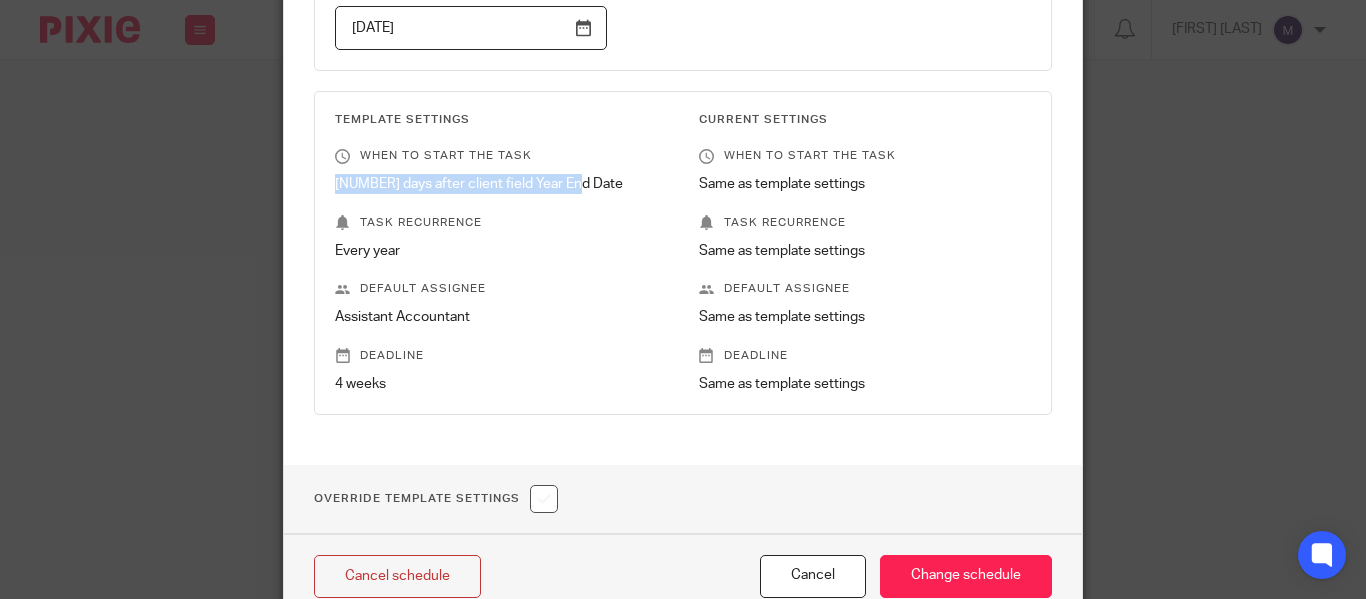drag, startPoint x: 331, startPoint y: 169, endPoint x: 594, endPoint y: 167, distance: 263.0076 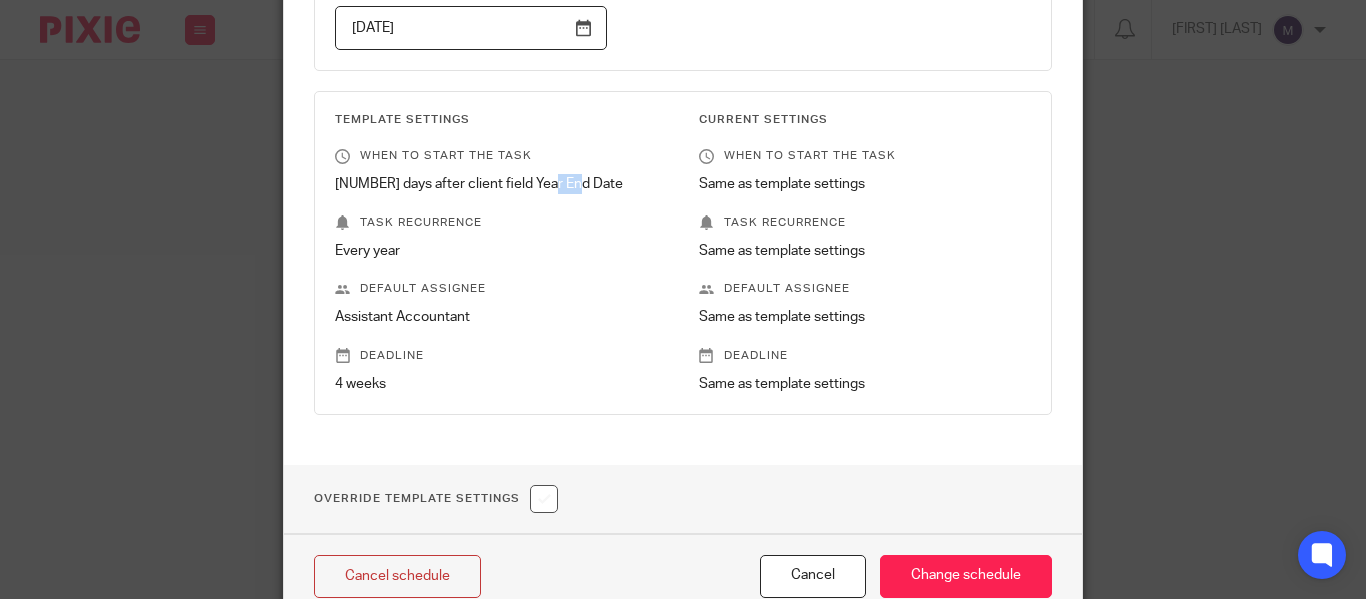 click on "[NUMBER] days after client field Year End Date" at bounding box center (501, 184) 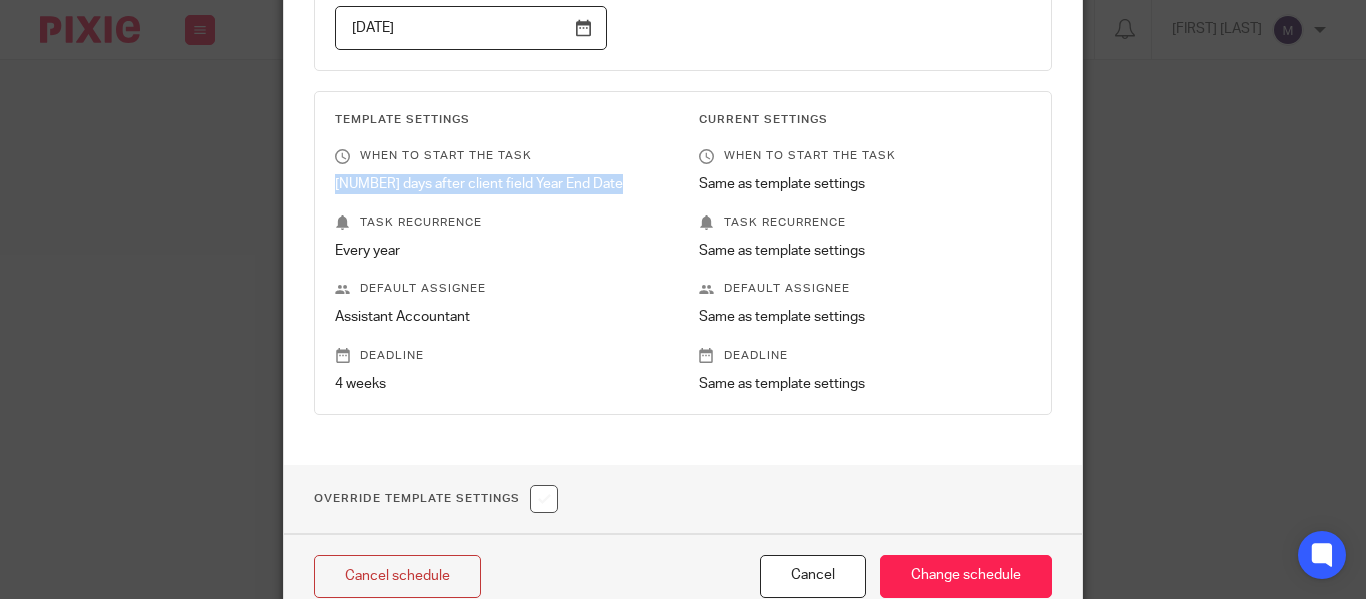 click on "[NUMBER] days after client field Year End Date" at bounding box center [501, 184] 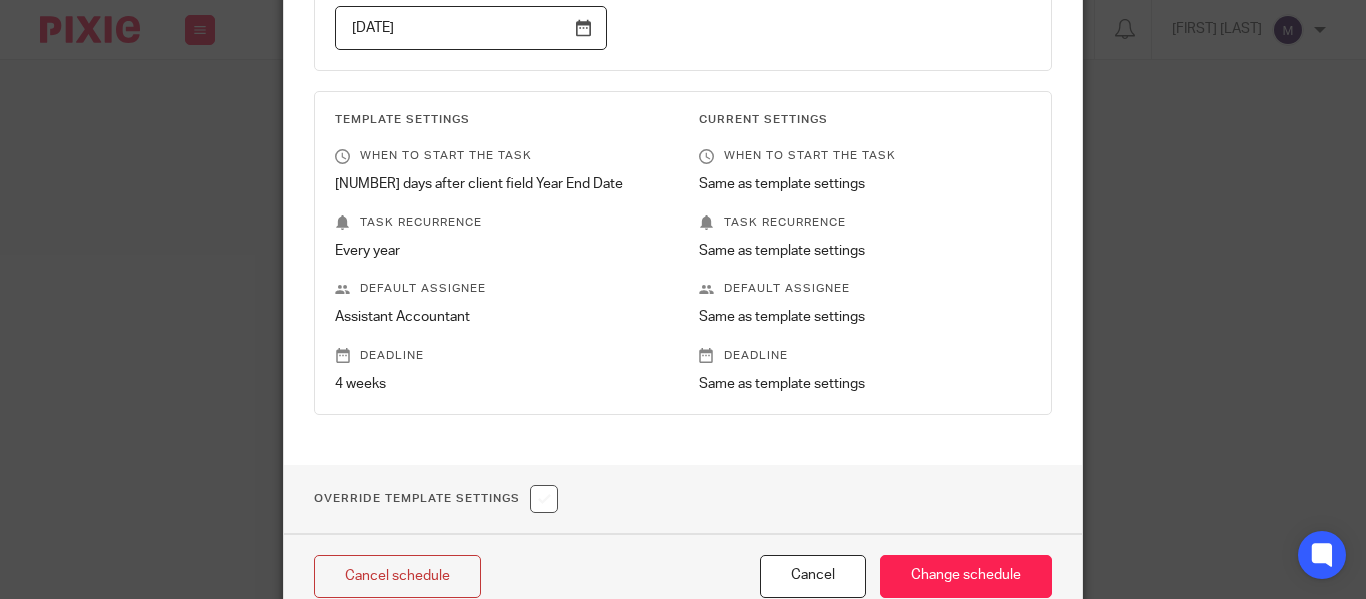 click on "Template Settings
When to start the task
15 days after client field Year End Date
Task recurrence
Every year
Default assignee
Assistant Accountant
Deadline
4 weeks" at bounding box center [486, 253] 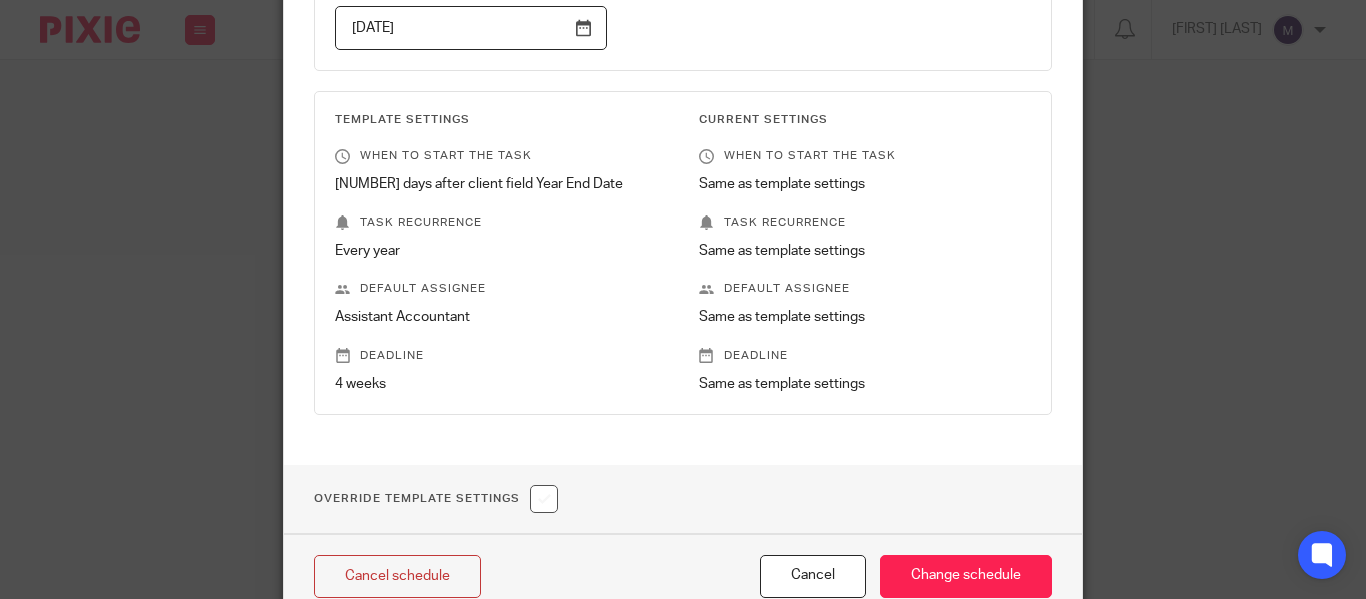click on "[NUMBER] days after client field Year End Date" at bounding box center (501, 184) 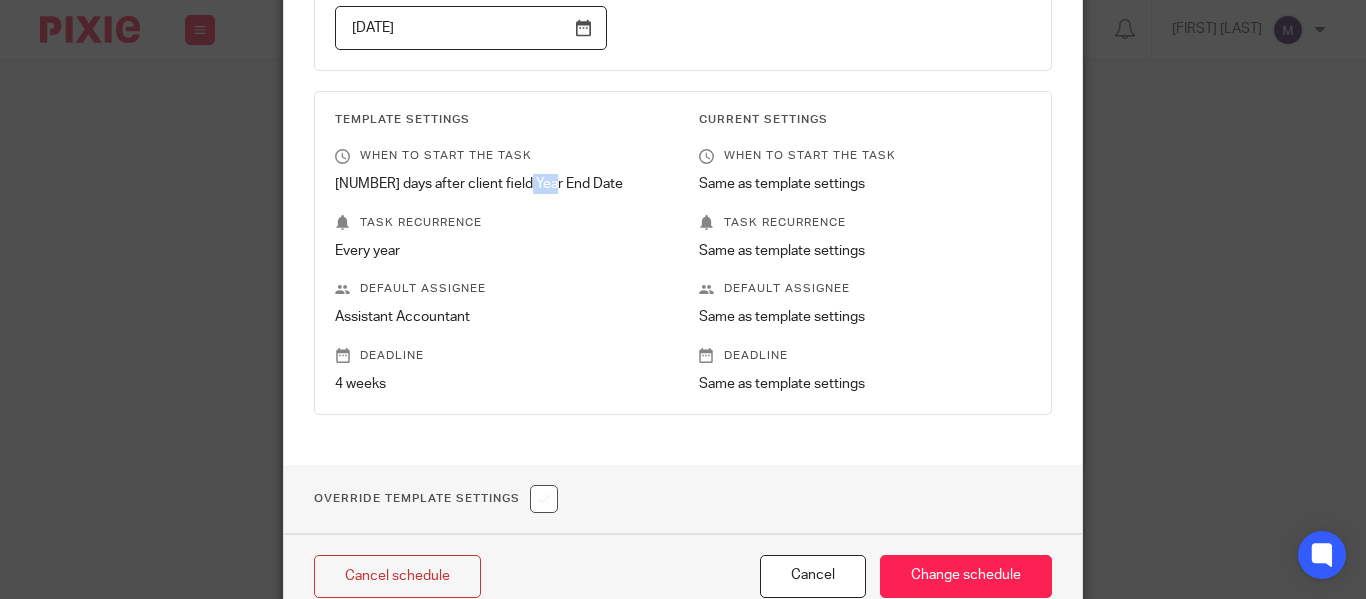 click on "[NUMBER] days after client field Year End Date" at bounding box center [501, 184] 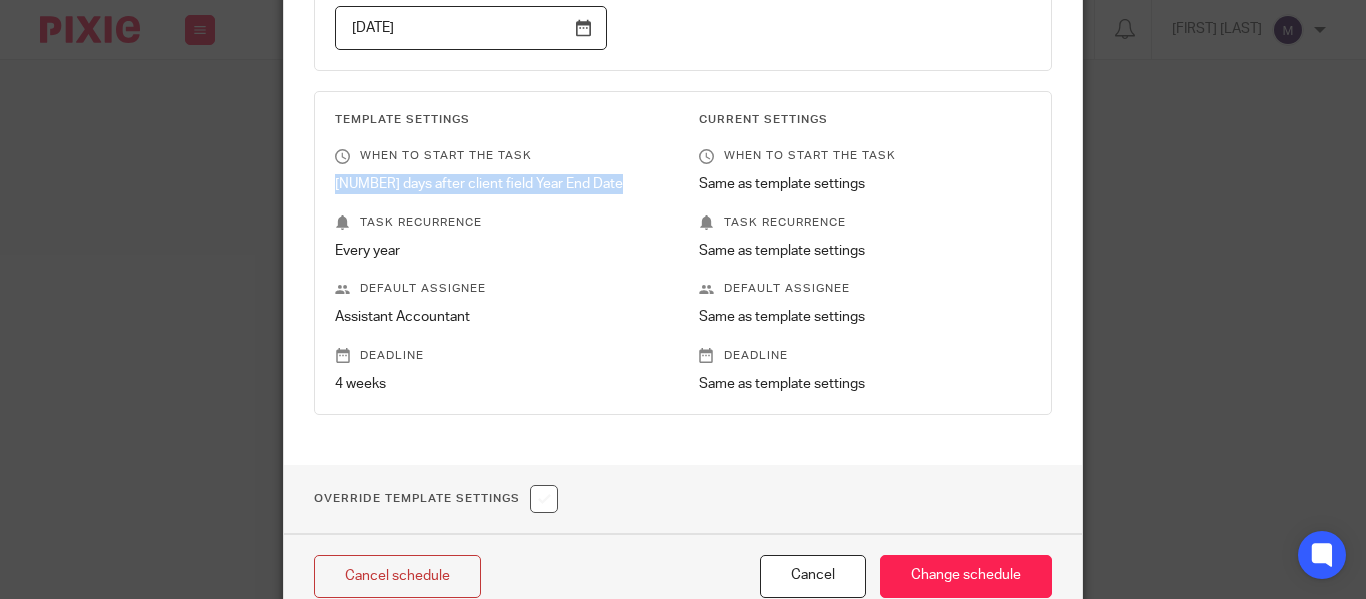click on "15 days after client field Year End Date" at bounding box center (501, 184) 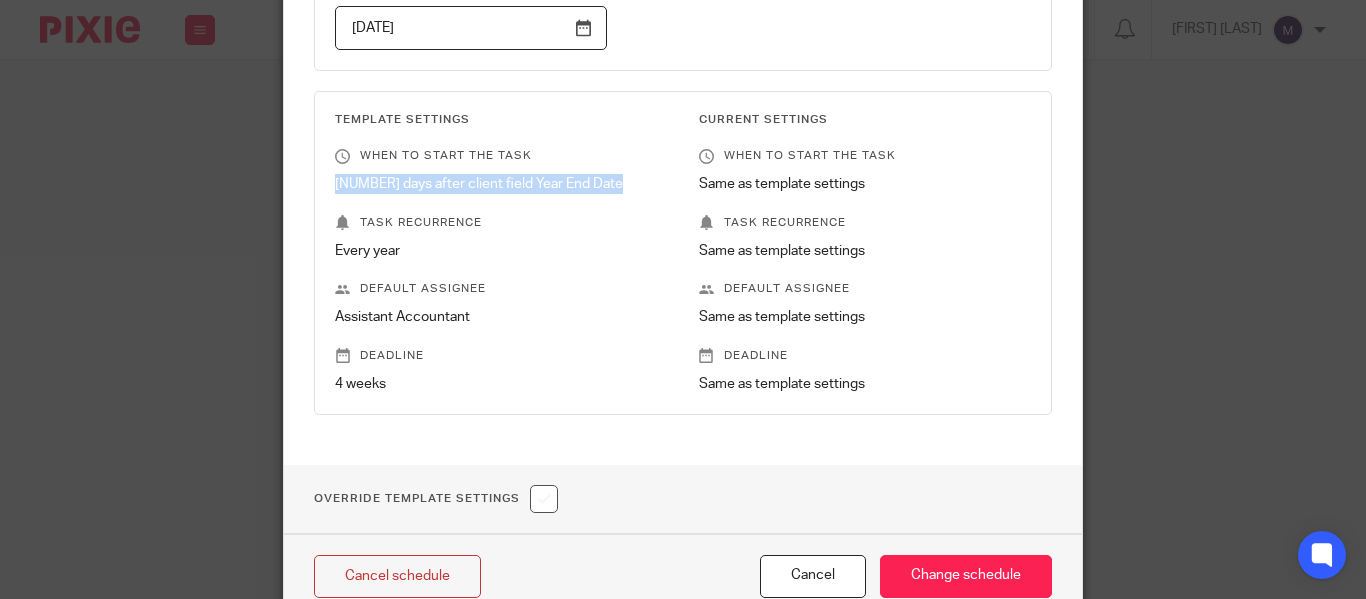 click on "15 days after client field Year End Date" at bounding box center [501, 184] 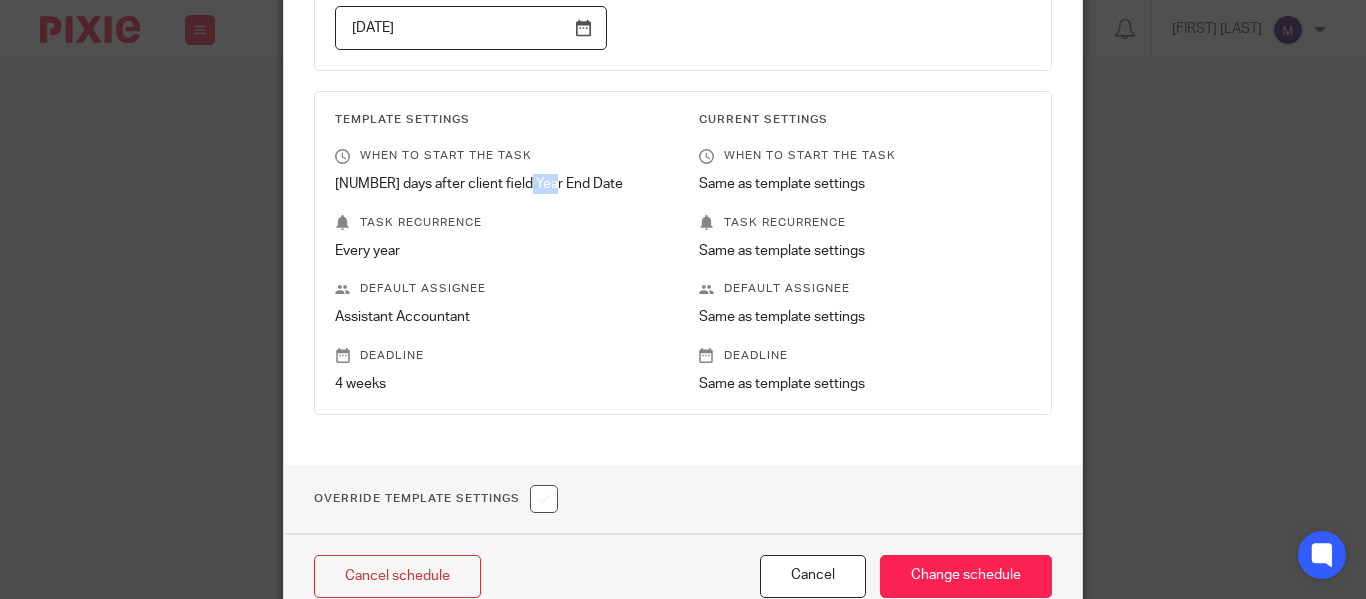 click on "15 days after client field Year End Date" at bounding box center (501, 184) 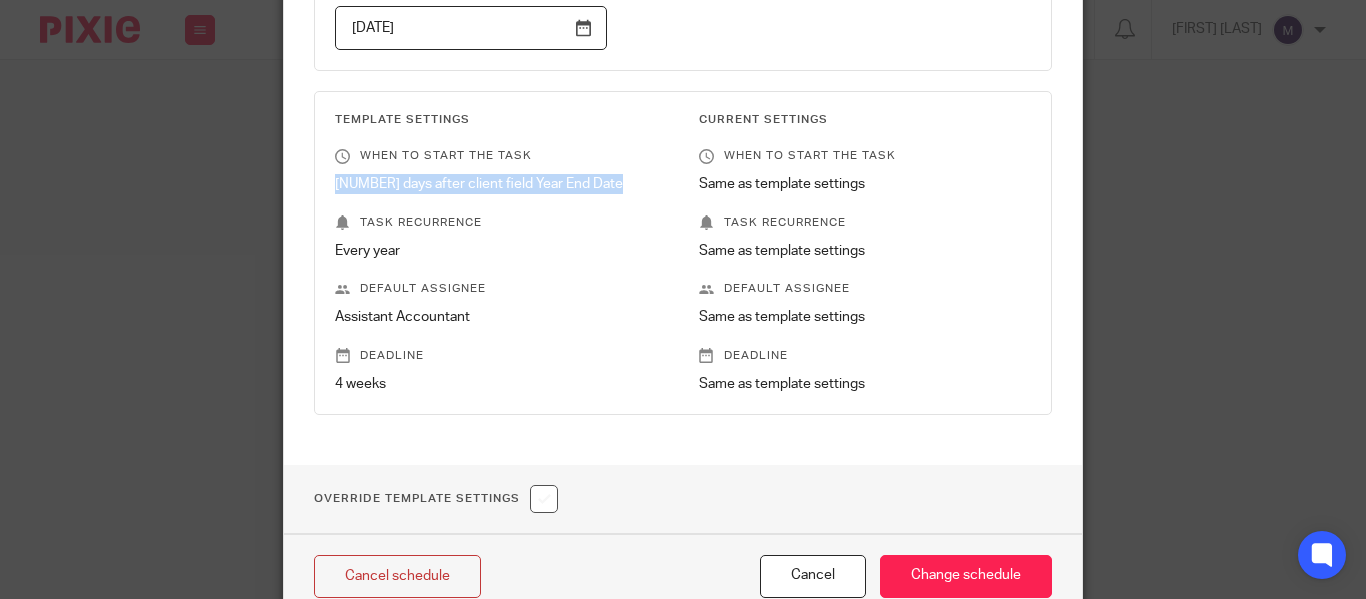 click on "15 days after client field Year End Date" at bounding box center (501, 184) 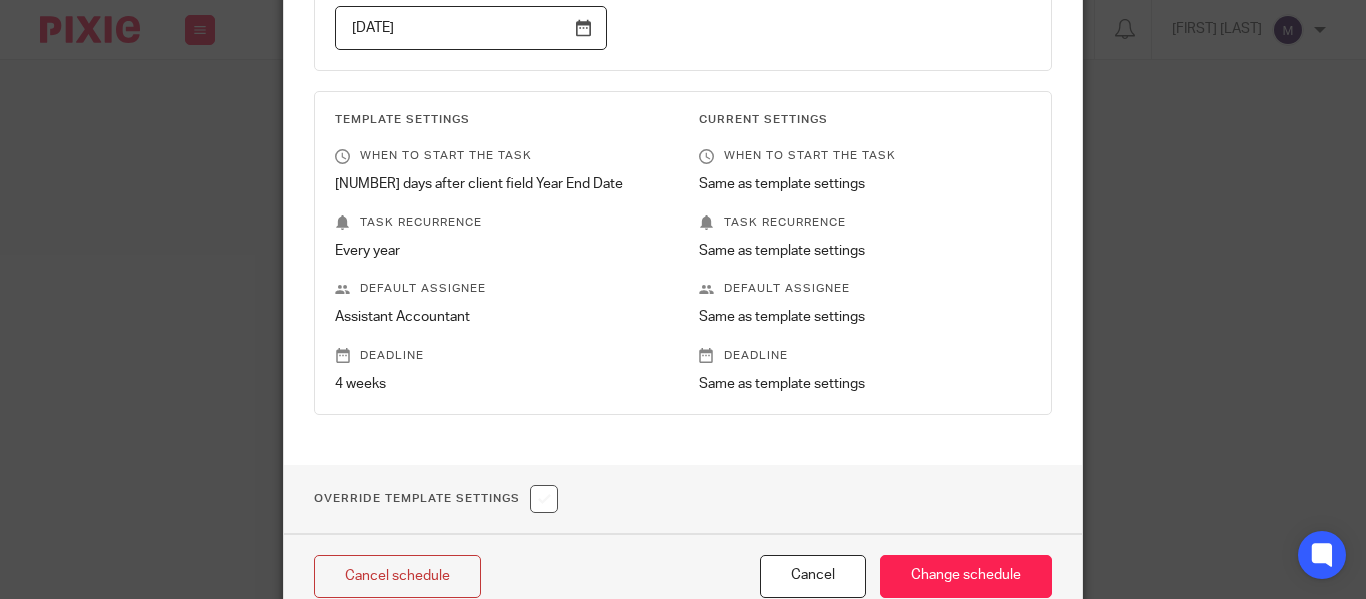 click on "Same as template settings" at bounding box center (865, 184) 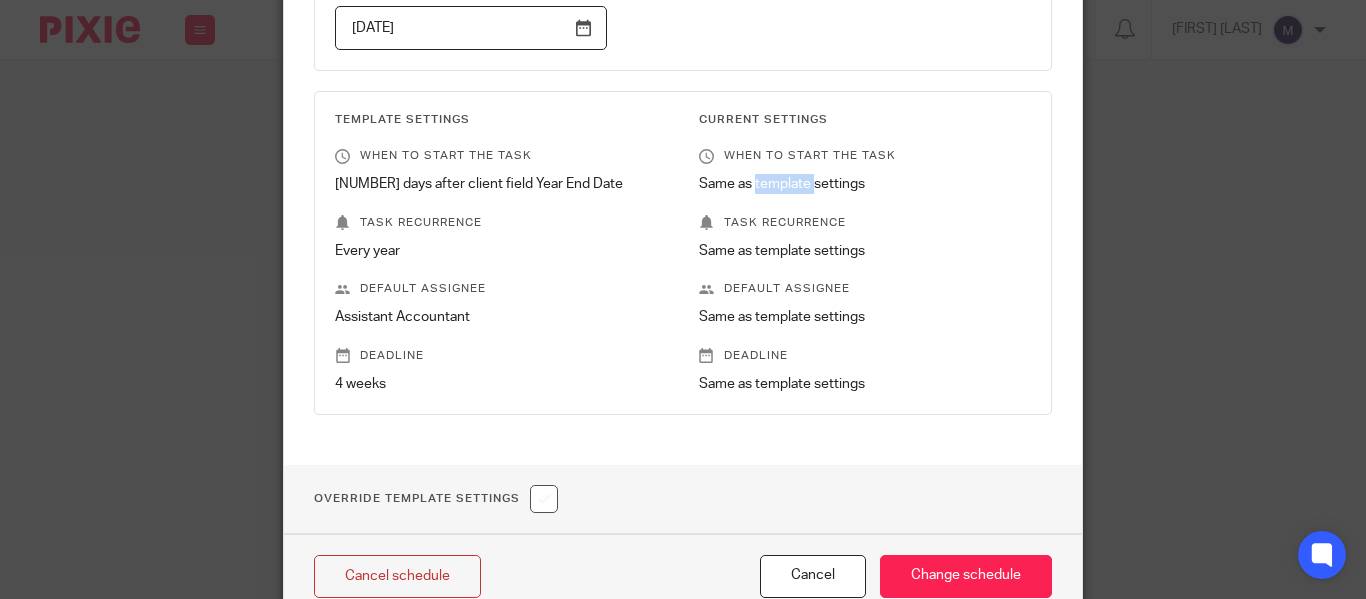 click on "Same as template settings" at bounding box center (865, 184) 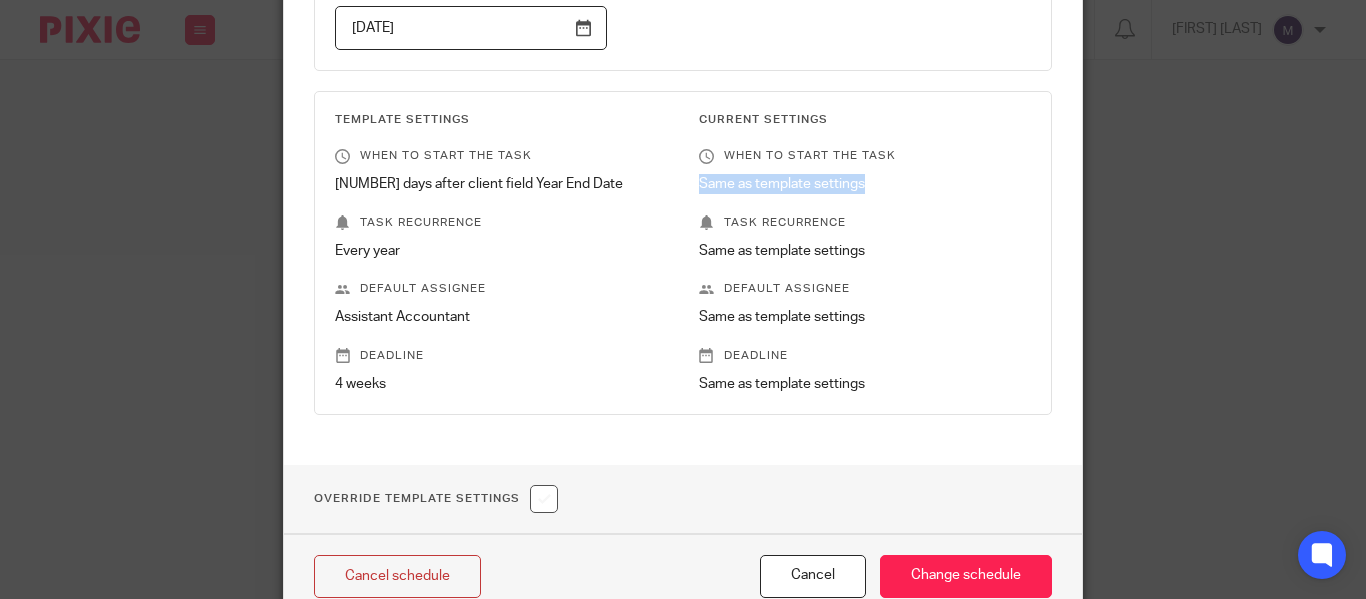 click on "Same as template settings" at bounding box center (865, 184) 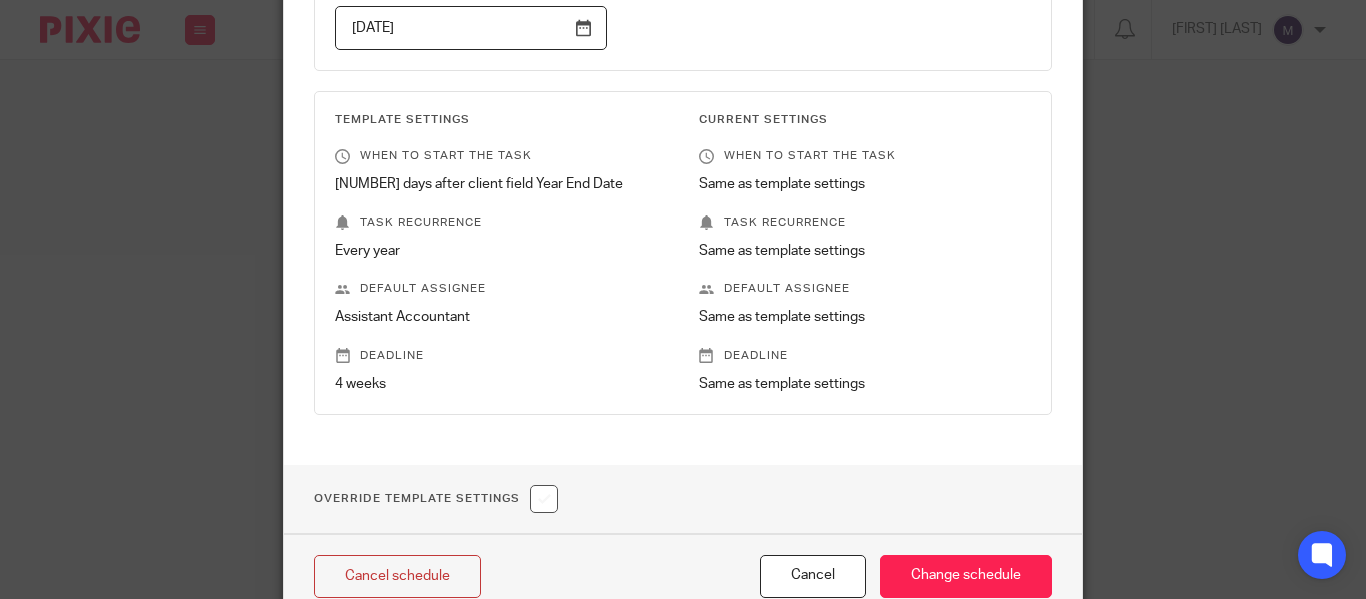 click on "Same as template settings" at bounding box center (865, 251) 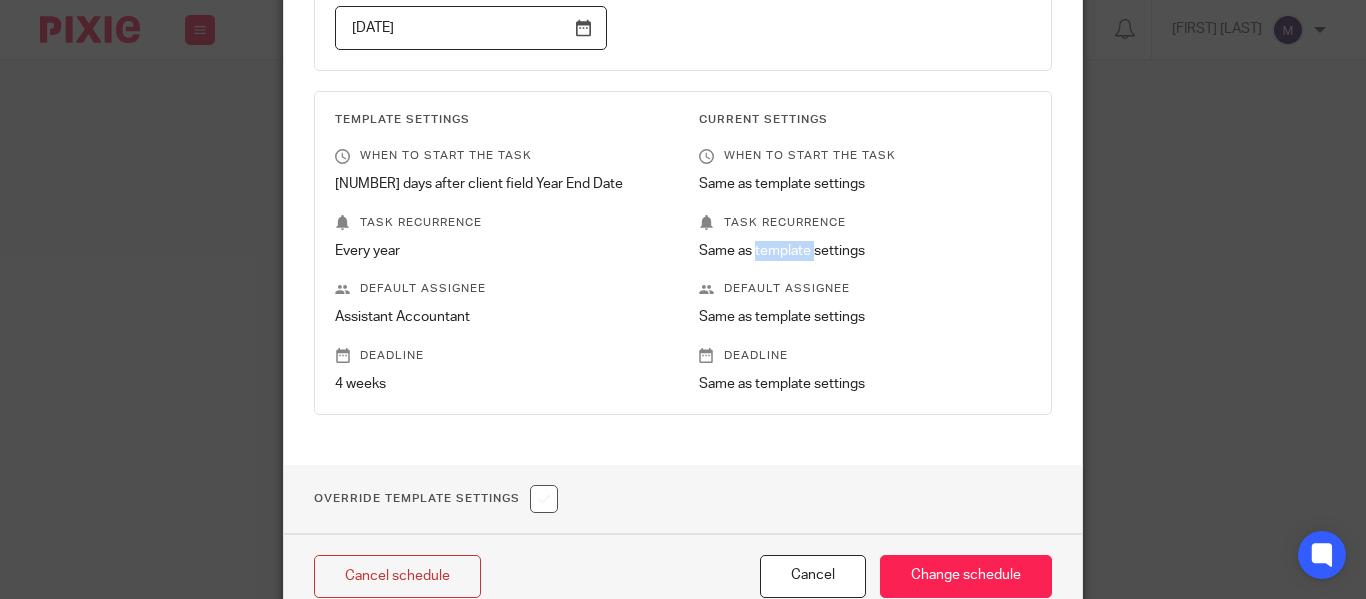 click on "Same as template settings" at bounding box center [865, 251] 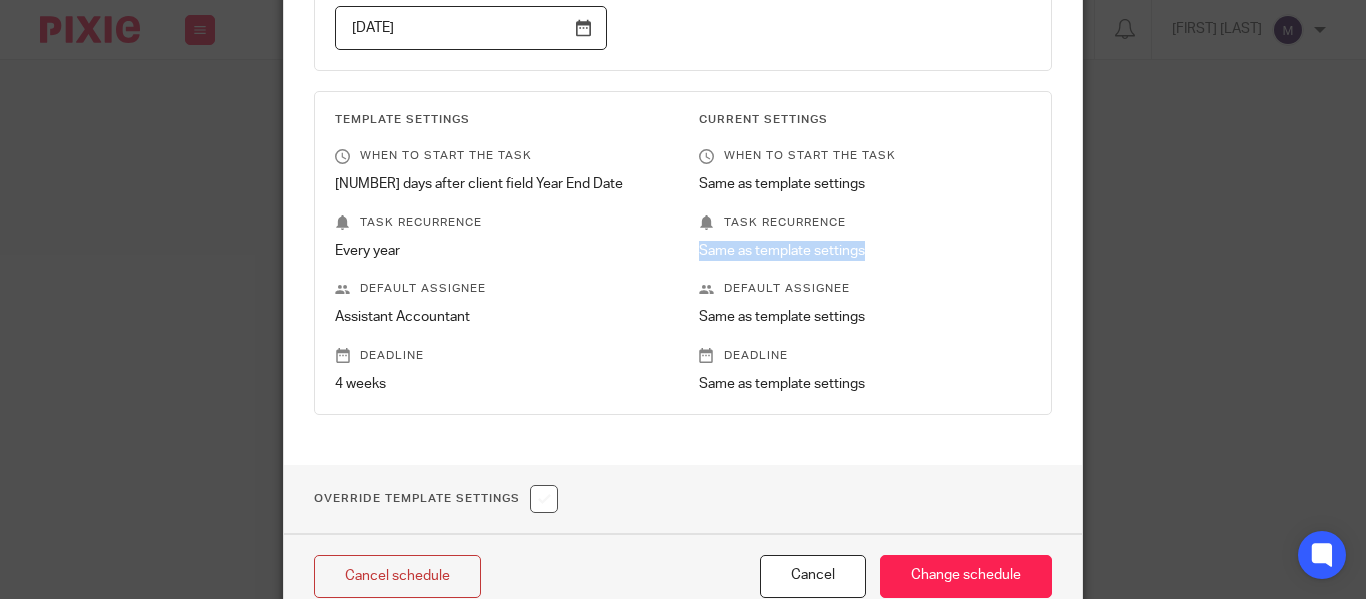 click on "Same as template settings" at bounding box center [865, 251] 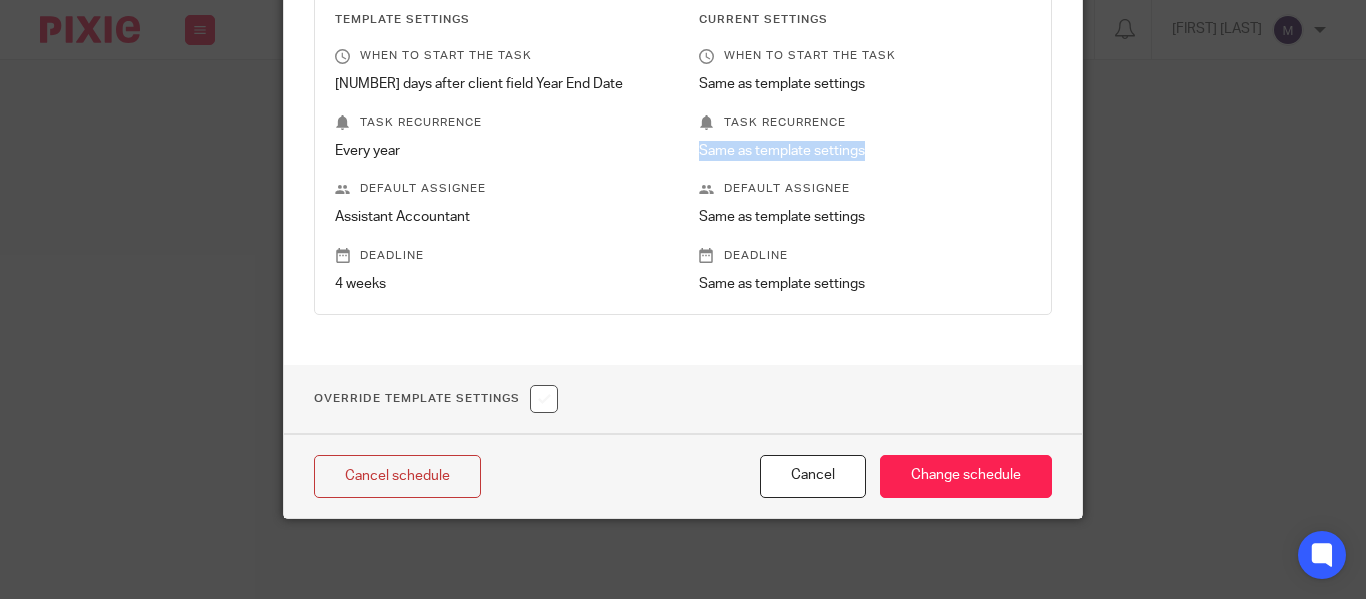 scroll, scrollTop: 0, scrollLeft: 0, axis: both 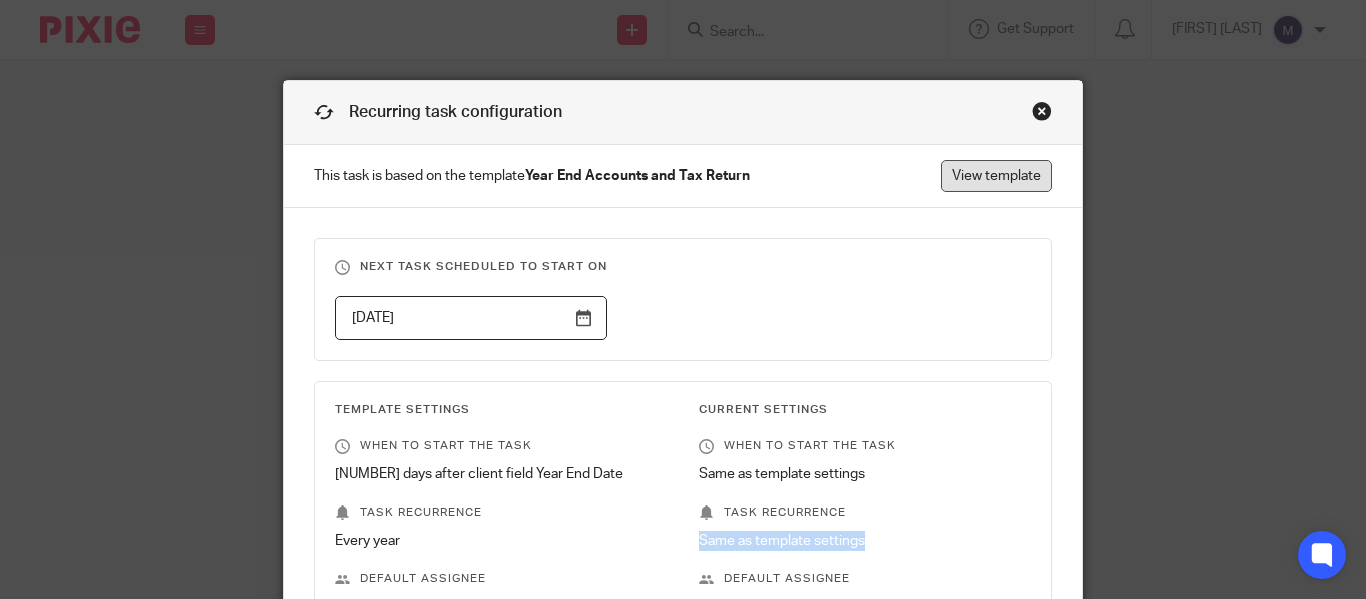 click on "View template" at bounding box center (996, 176) 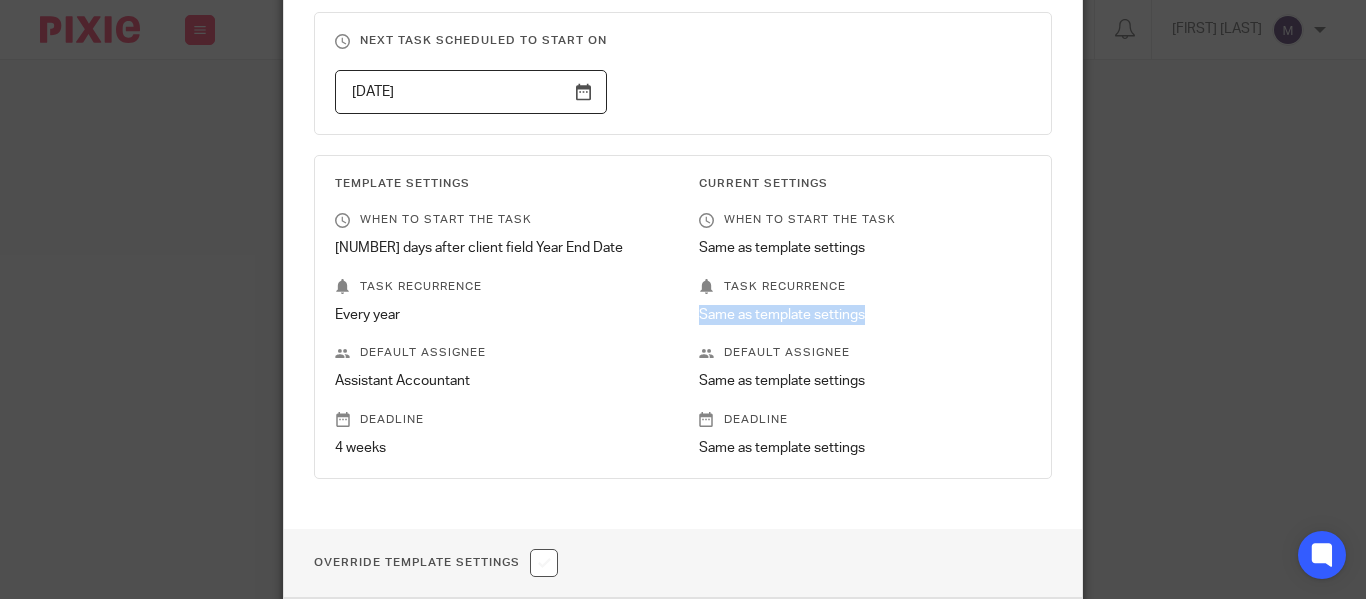 scroll, scrollTop: 0, scrollLeft: 0, axis: both 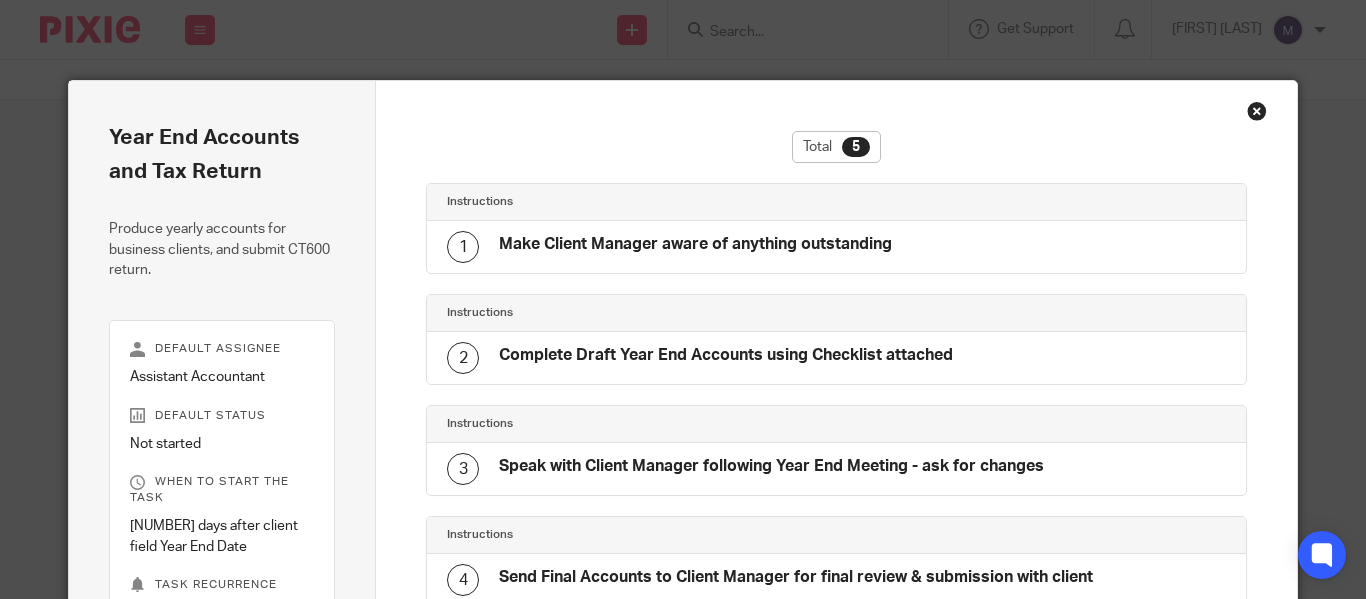 click on "Make Client Manager aware of anything outstanding" at bounding box center (695, 247) 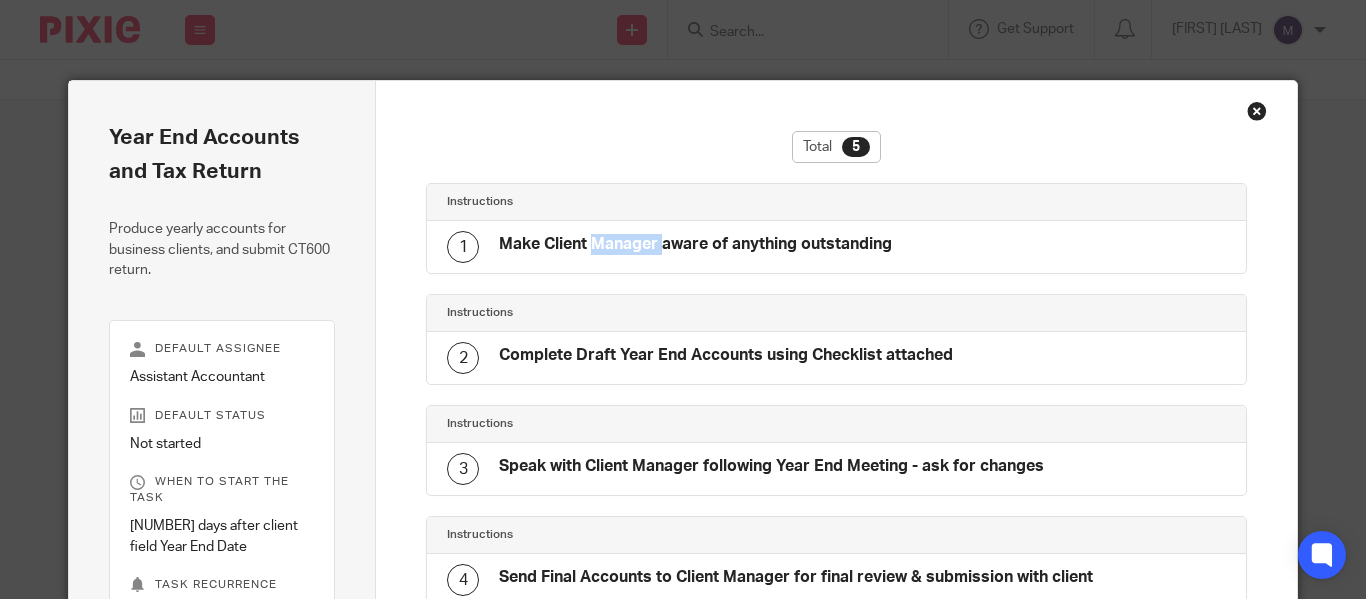 click on "Make Client Manager aware of anything outstanding" at bounding box center [695, 247] 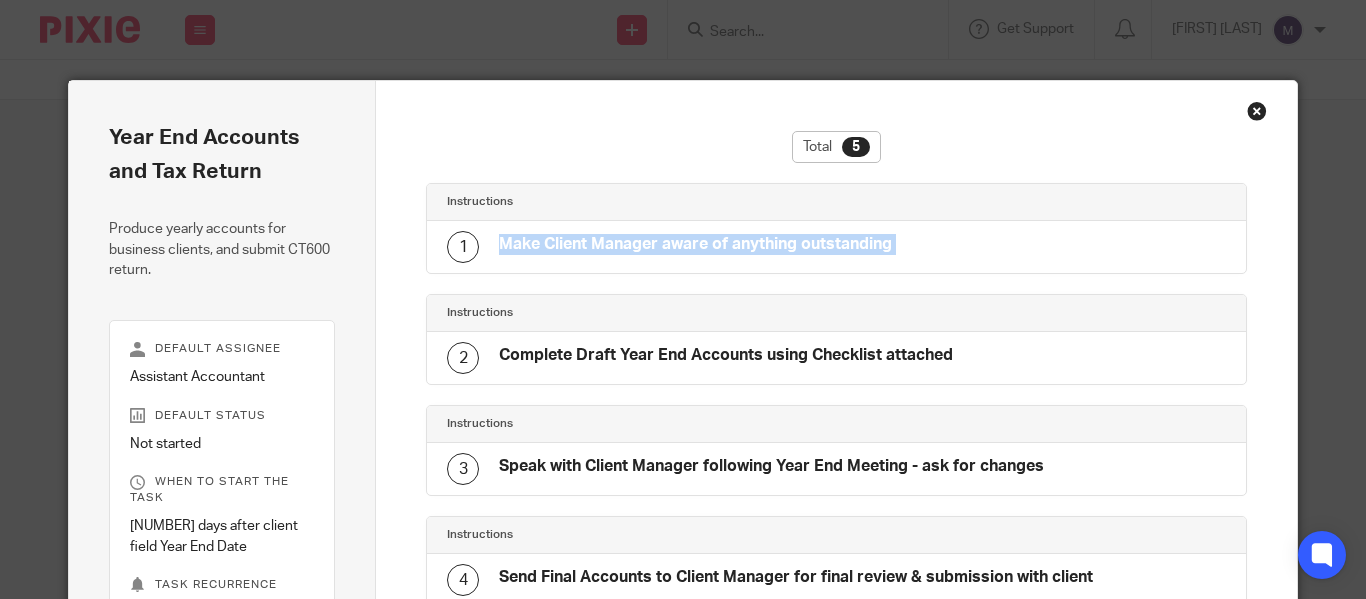 click on "Make Client Manager aware of anything outstanding" at bounding box center (695, 247) 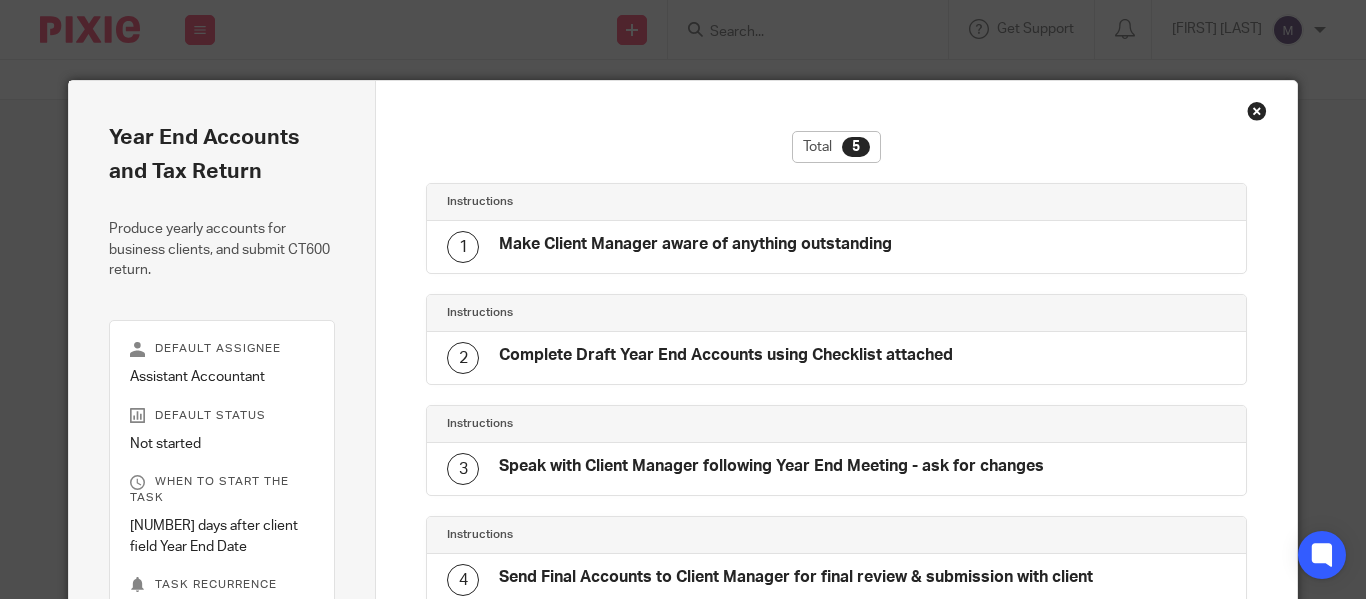 click on "Complete Draft Year End Accounts using Checklist attached" at bounding box center (726, 355) 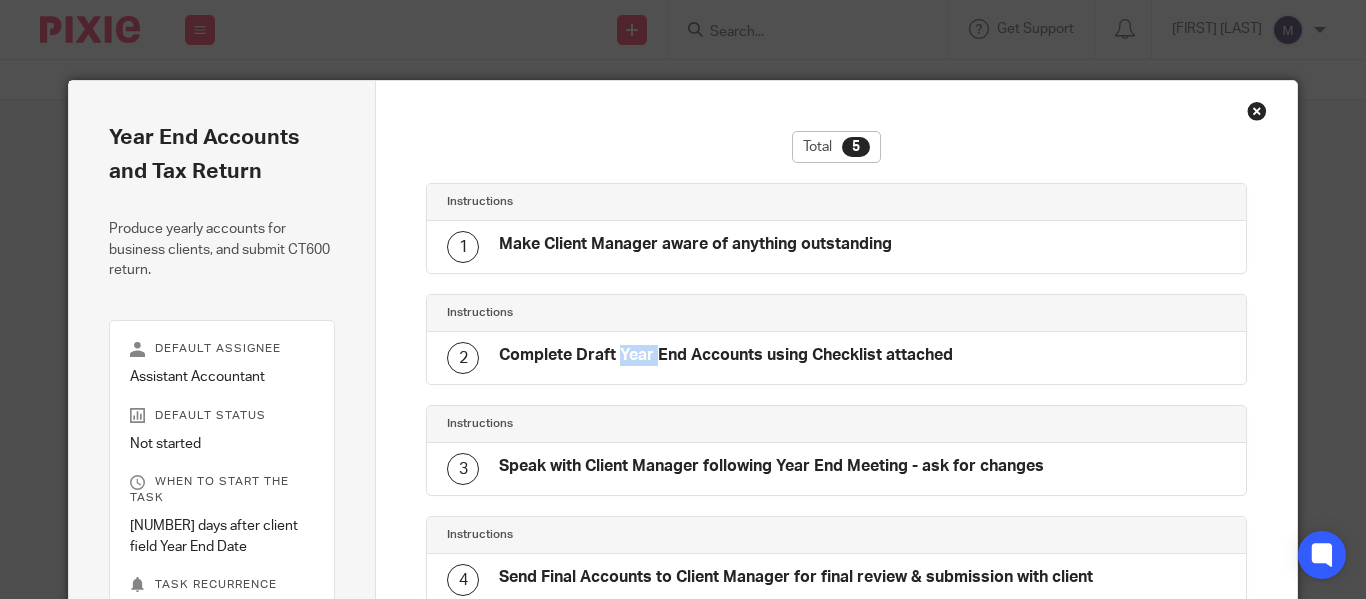 click on "Complete Draft Year End Accounts using Checklist attached" at bounding box center (726, 355) 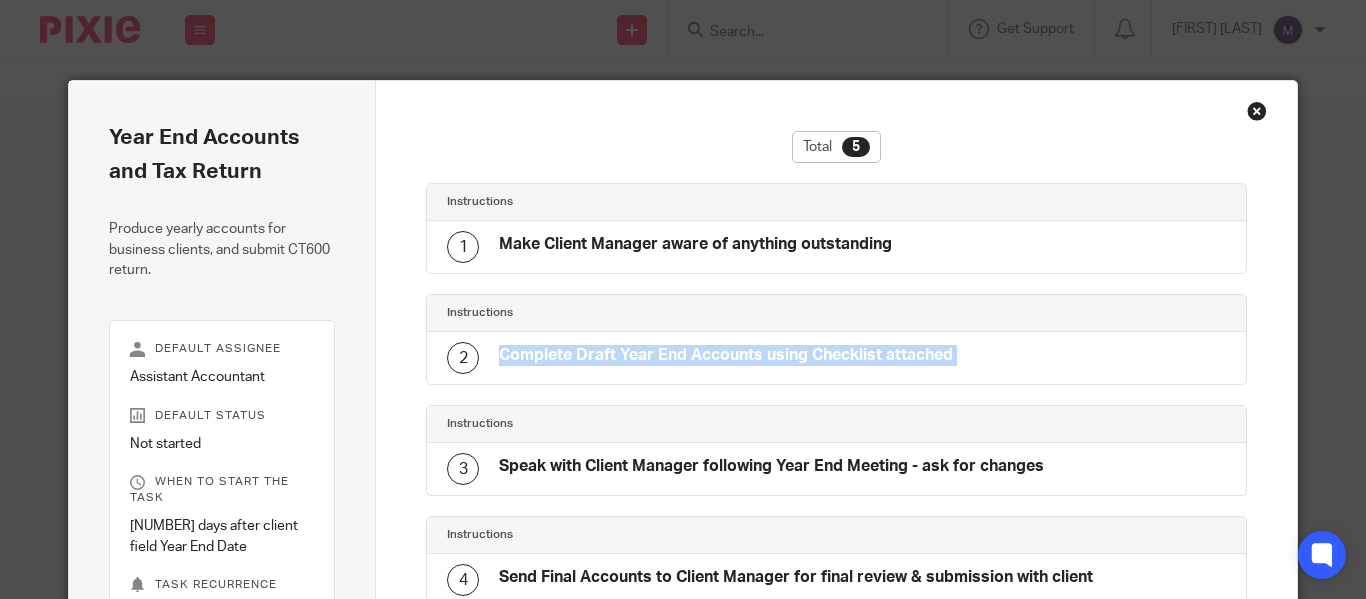 click on "Complete Draft Year End Accounts using Checklist attached" at bounding box center (726, 355) 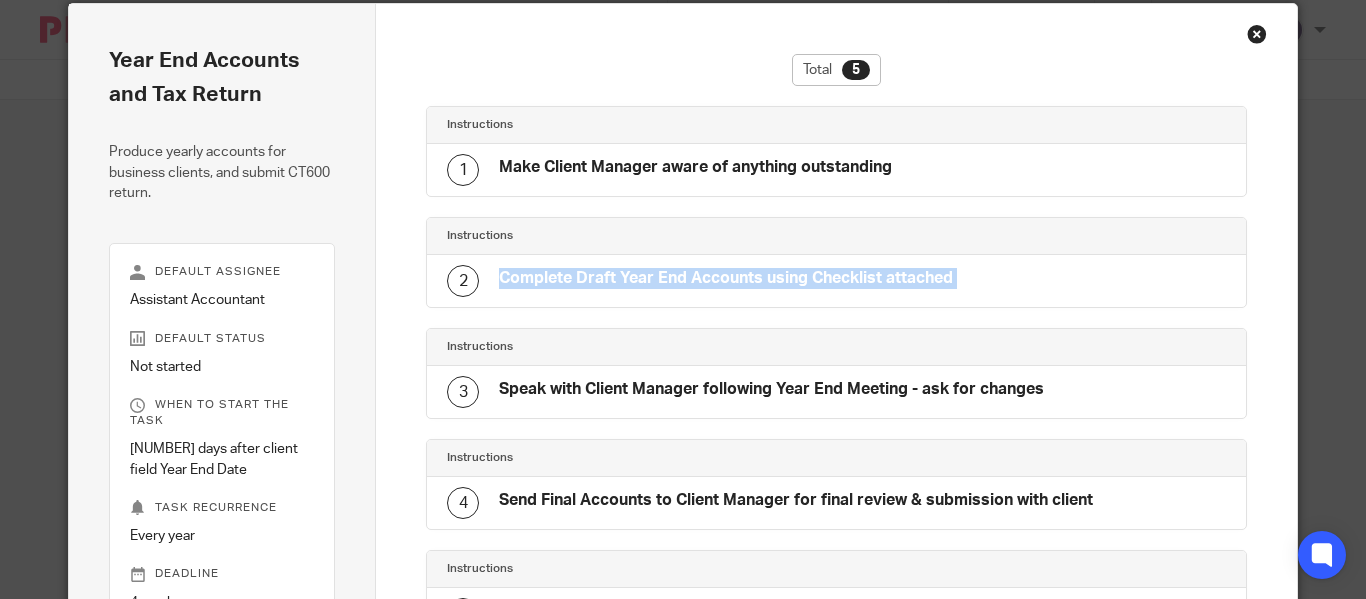 scroll, scrollTop: 100, scrollLeft: 0, axis: vertical 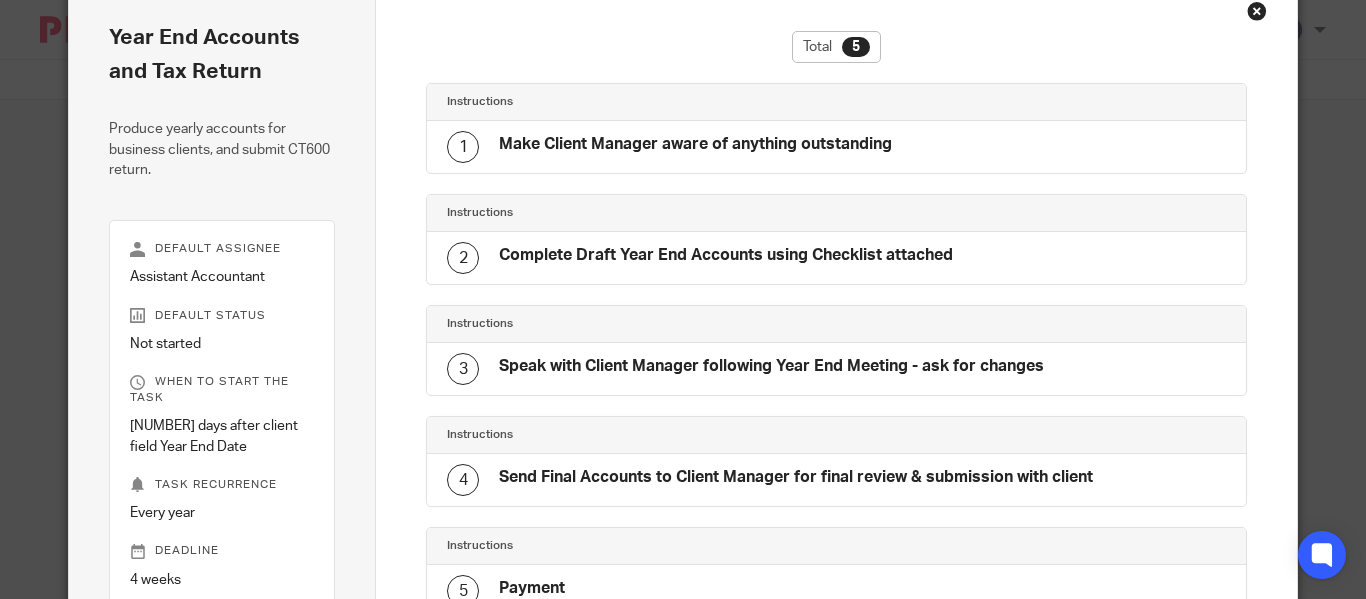 click on "Speak with Client Manager following Year End Meeting - ask for changes" at bounding box center [771, 366] 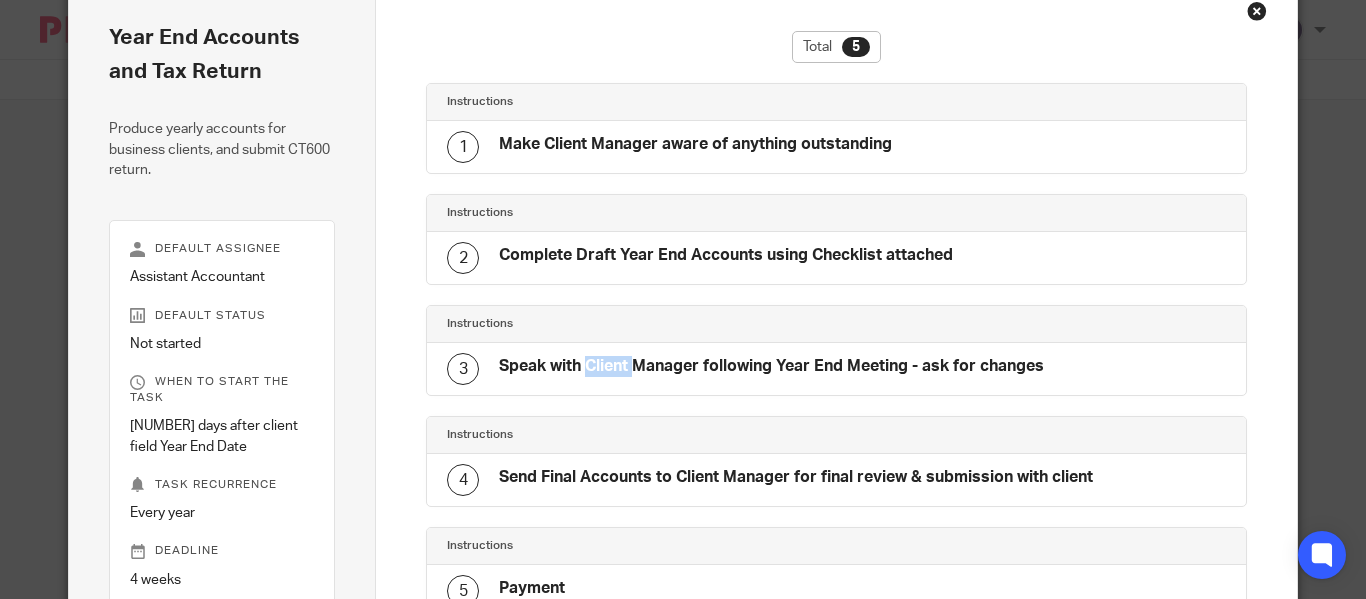 click on "Speak with Client Manager following Year End Meeting - ask for changes" at bounding box center [771, 366] 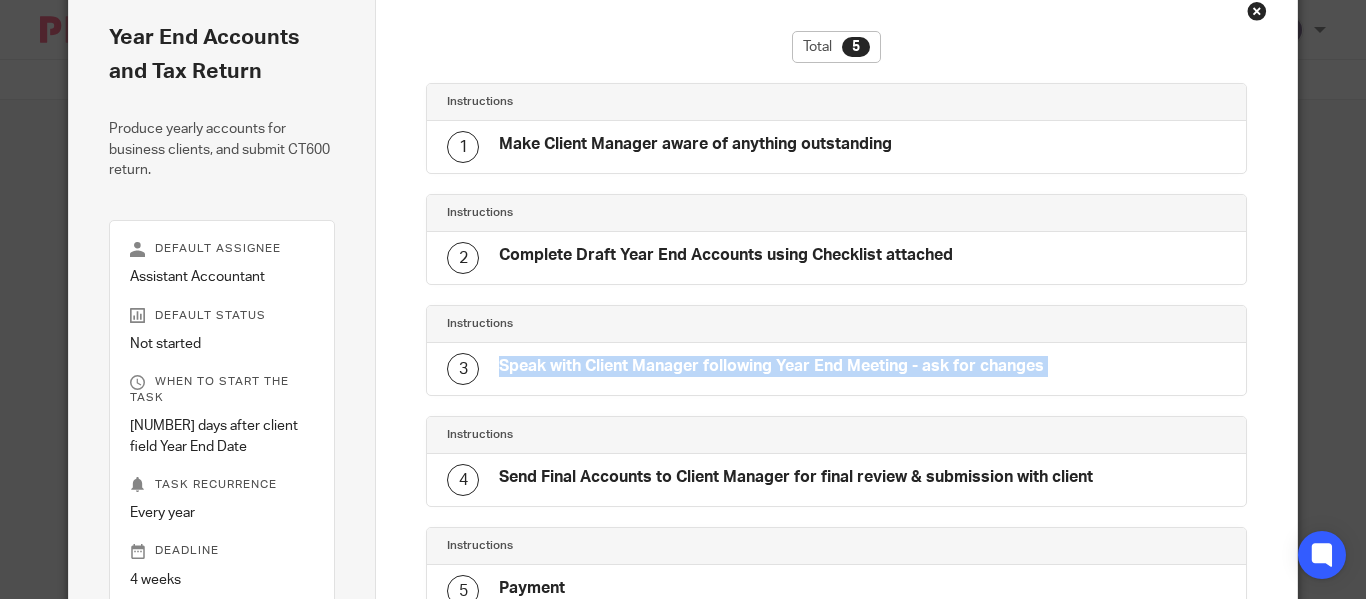 click on "Speak with Client Manager following Year End Meeting - ask for changes" at bounding box center [771, 366] 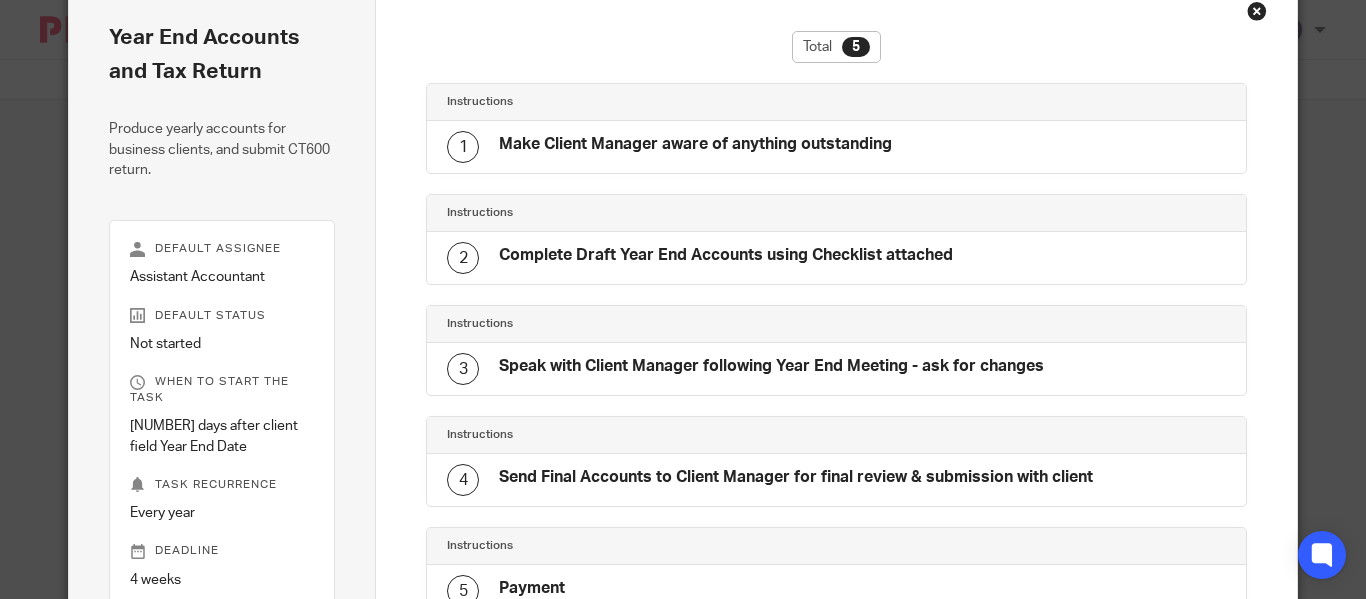 click on "Complete Draft Year End Accounts using Checklist attached" at bounding box center (726, 255) 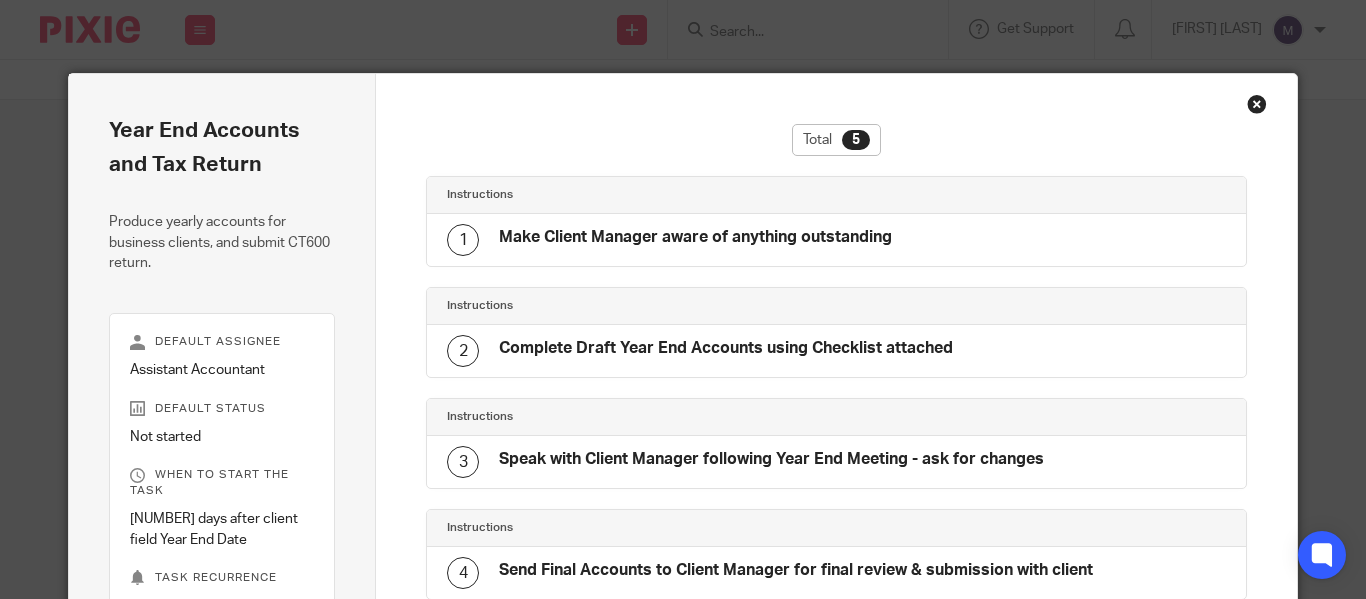 scroll, scrollTop: 0, scrollLeft: 0, axis: both 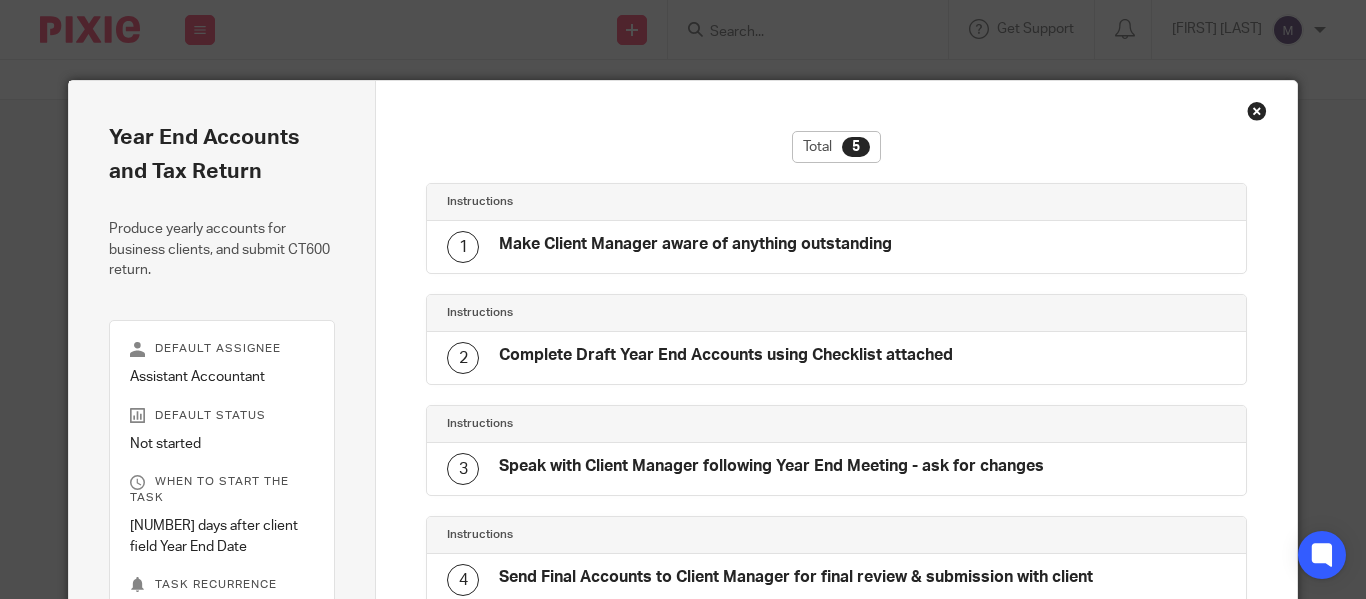 click at bounding box center (1257, 111) 